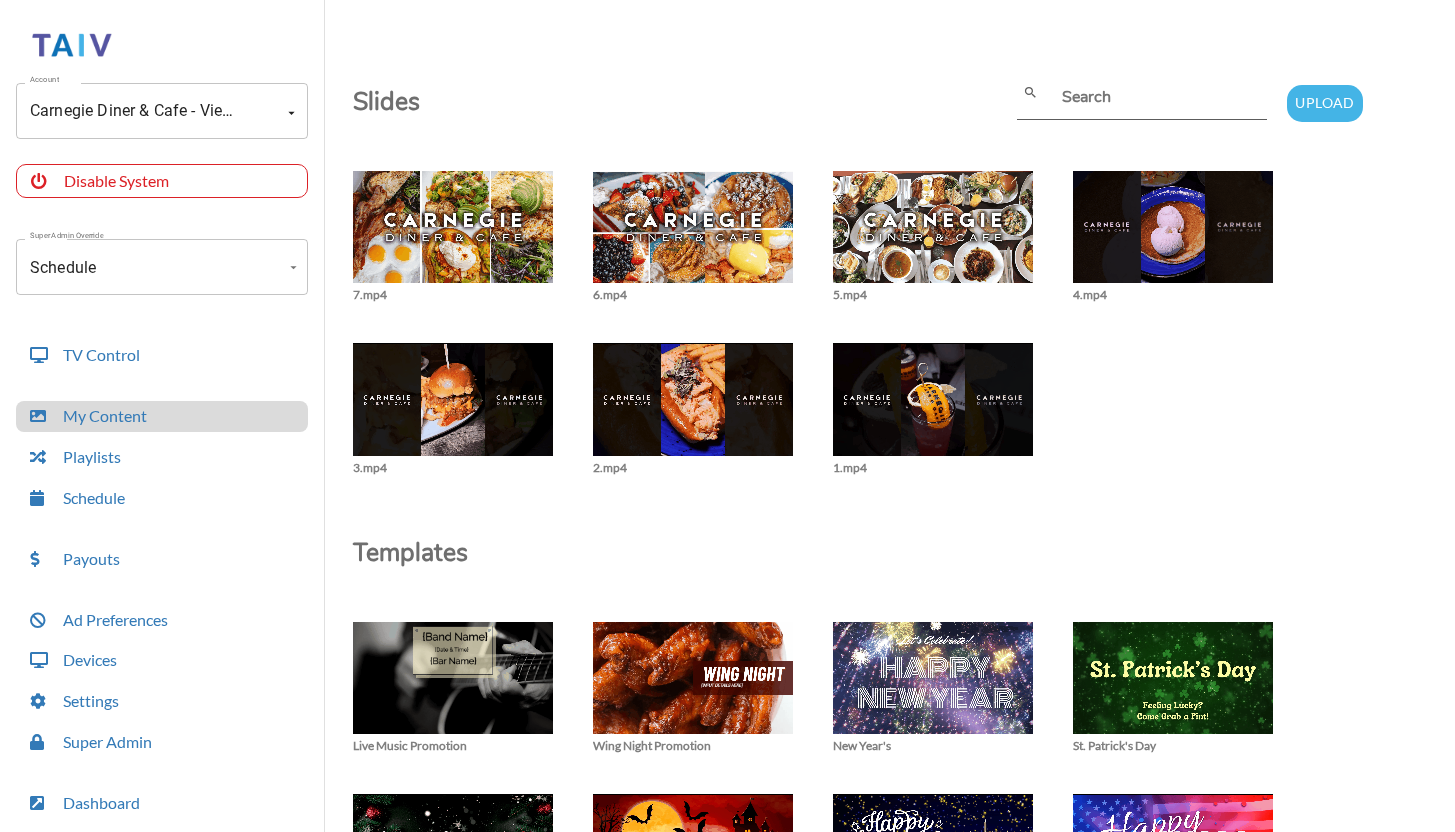 click on "[COMPANY] [COMPANY] [COMPANY] - [CITY] ([HASH]) [PERSON]" at bounding box center [162, 111] 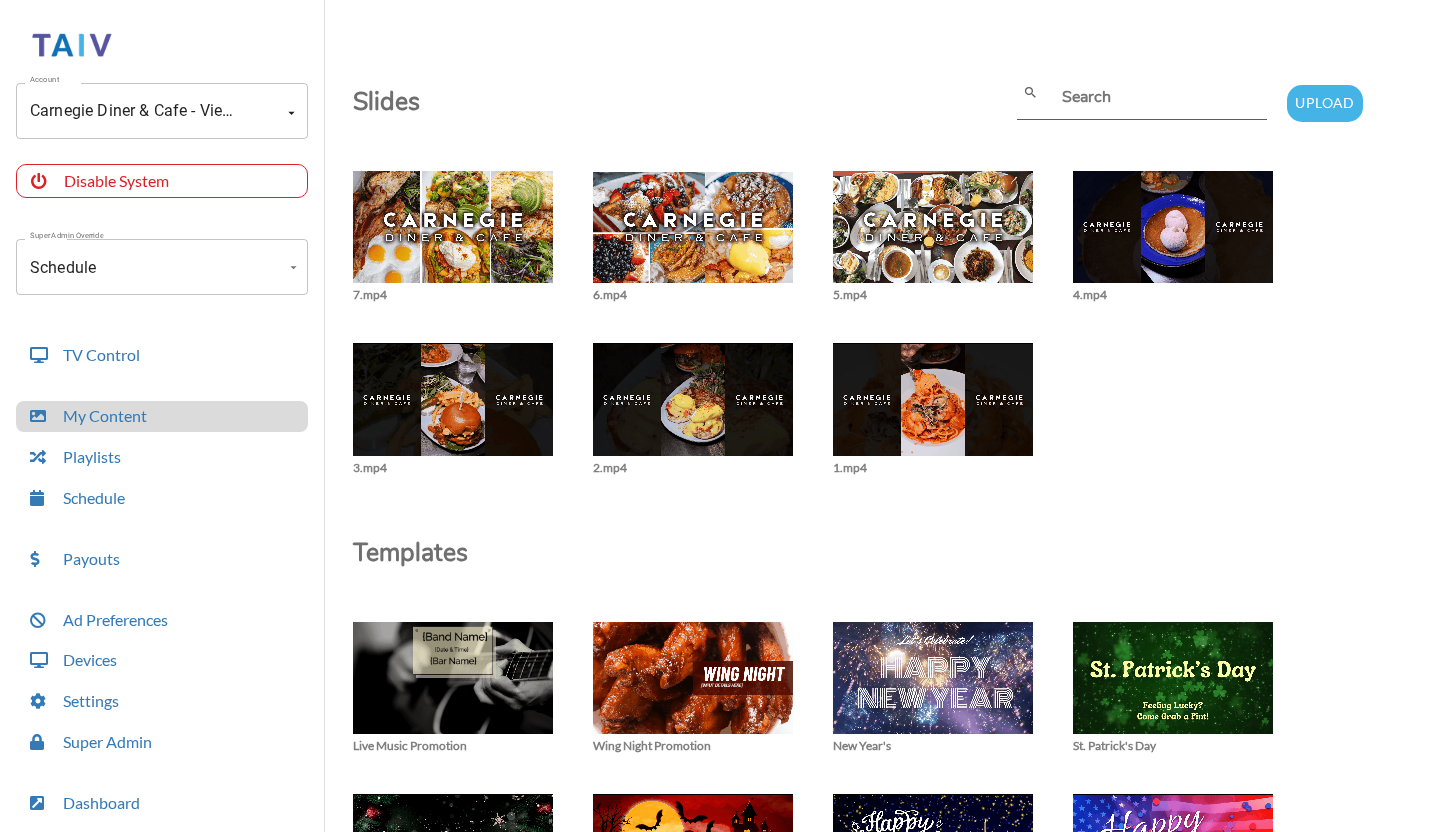 scroll, scrollTop: 0, scrollLeft: 0, axis: both 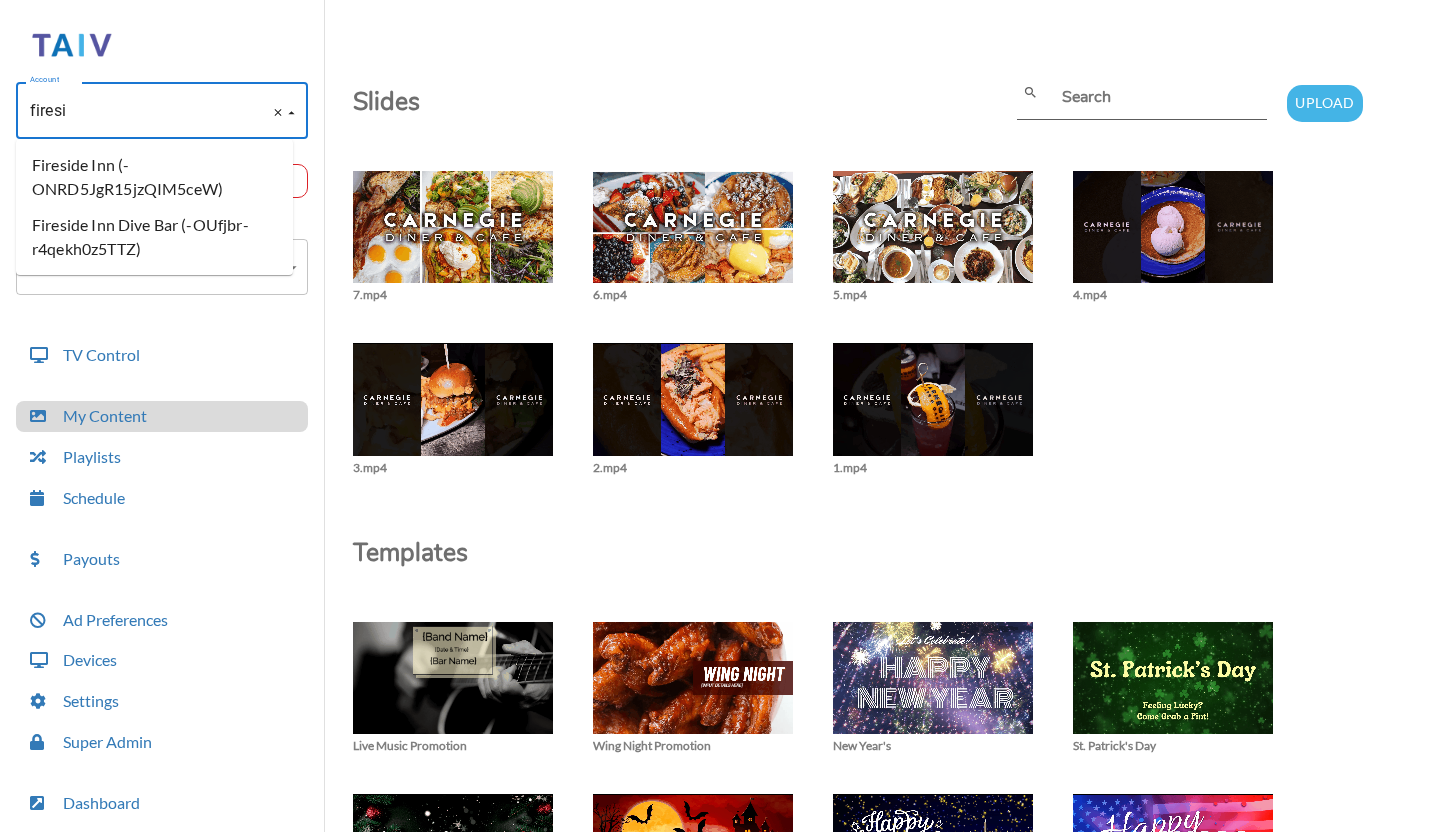click on "Fireside Inn (-ONRD5JgR15jzQIM5ceW)" at bounding box center [154, 177] 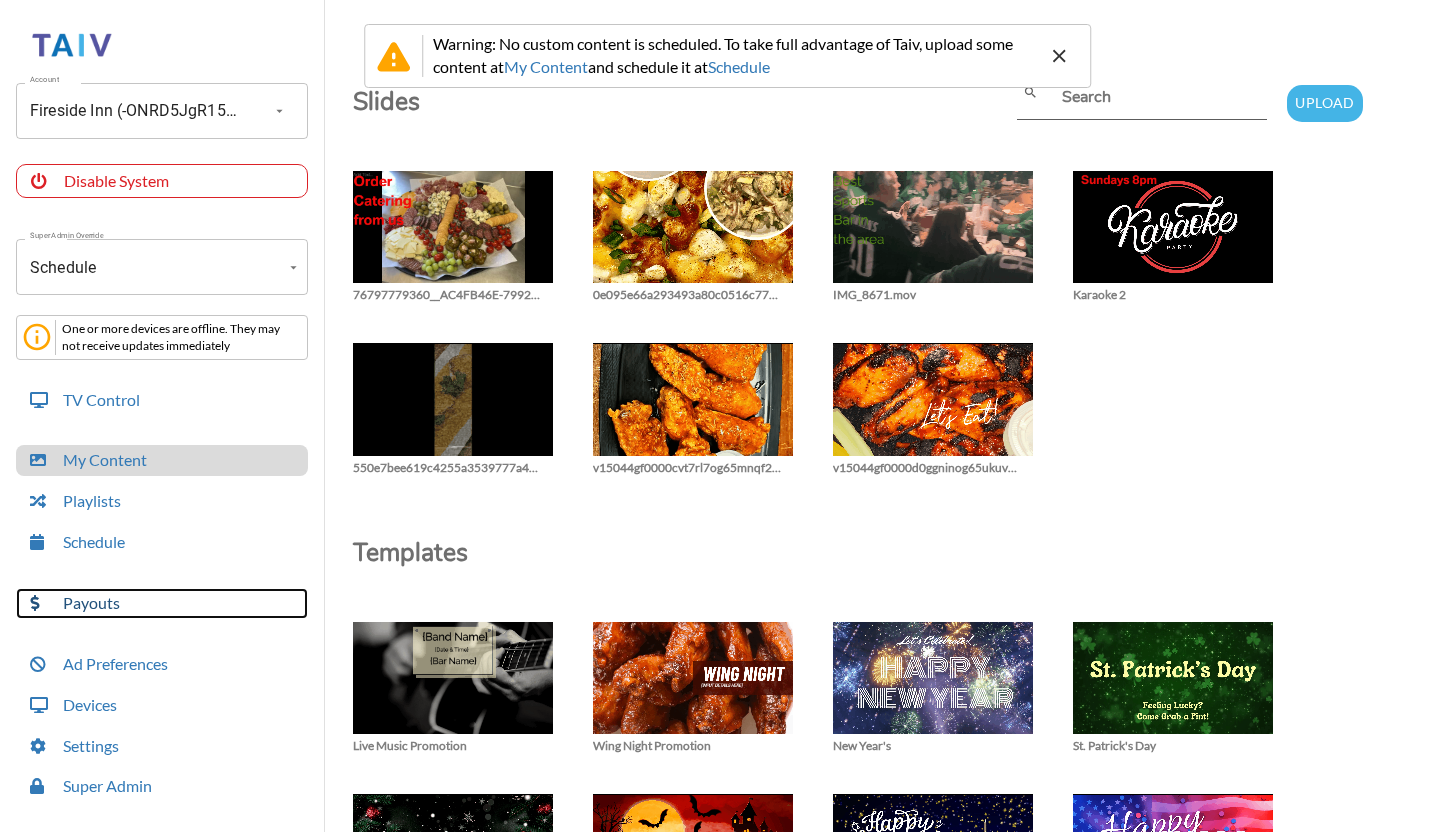 click on "Payouts" at bounding box center (162, 603) 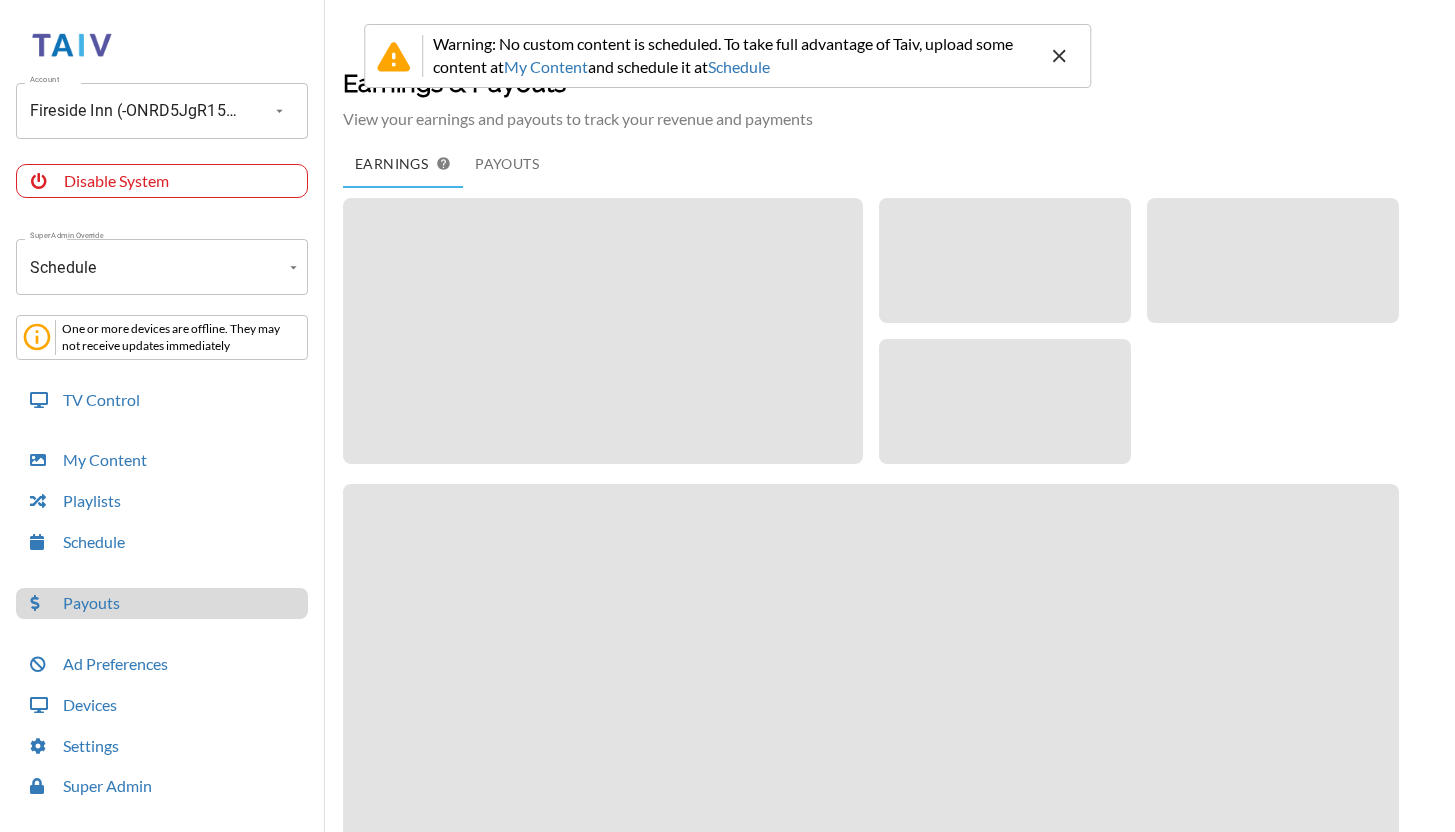 click at bounding box center [1059, 56] 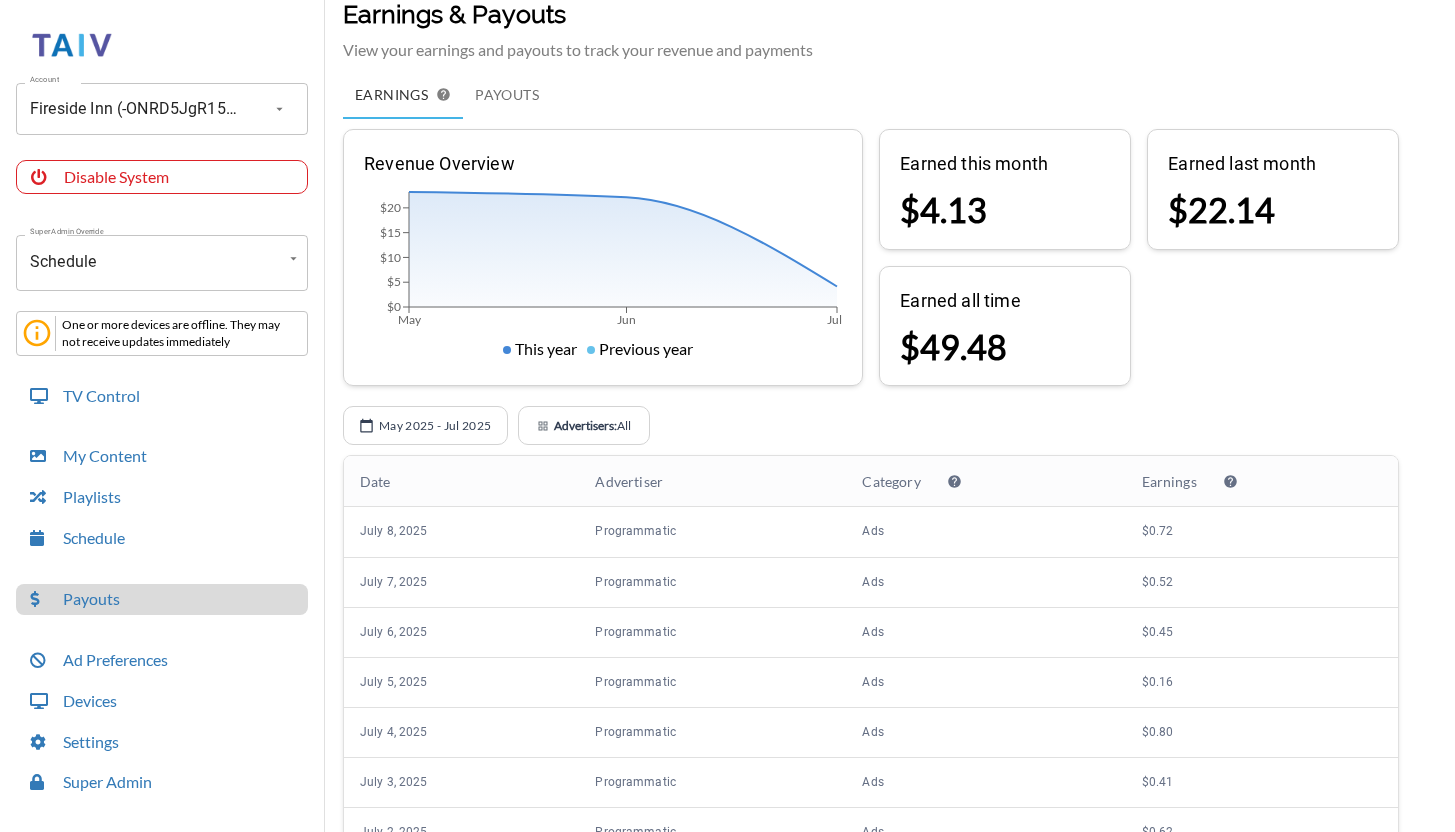 scroll, scrollTop: 84, scrollLeft: 0, axis: vertical 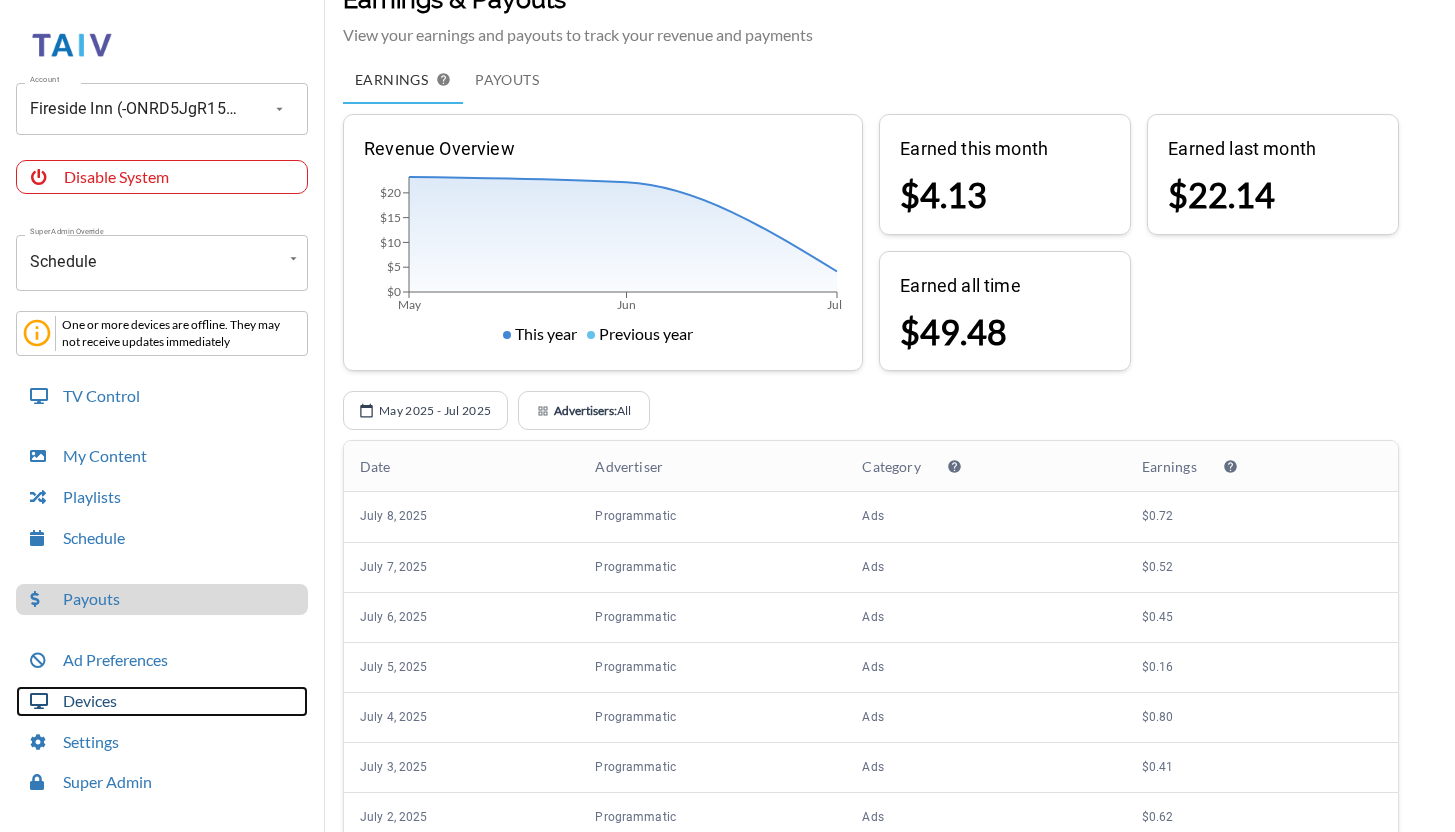 click on "Devices" at bounding box center [162, 701] 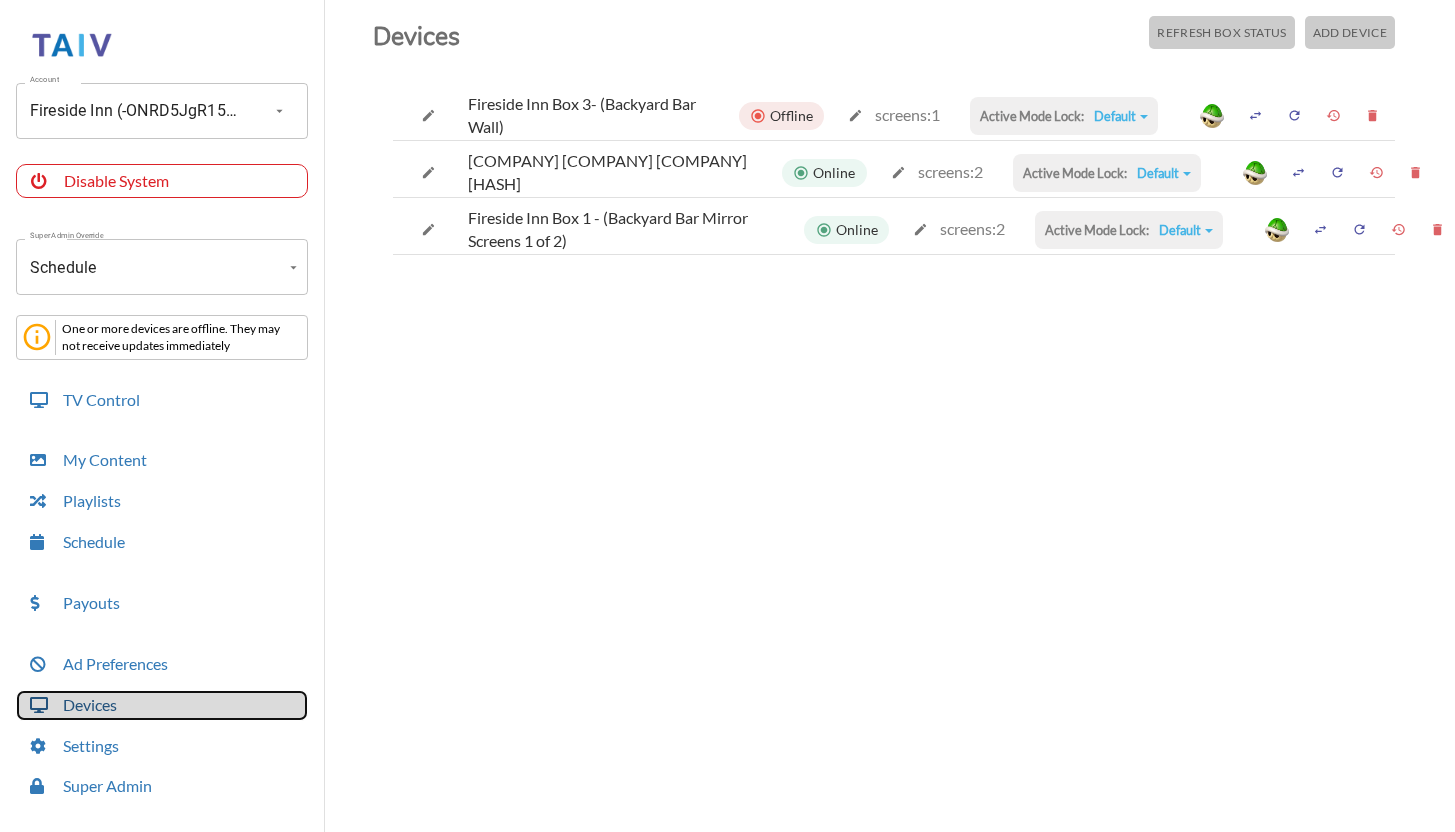 scroll, scrollTop: 50, scrollLeft: 0, axis: vertical 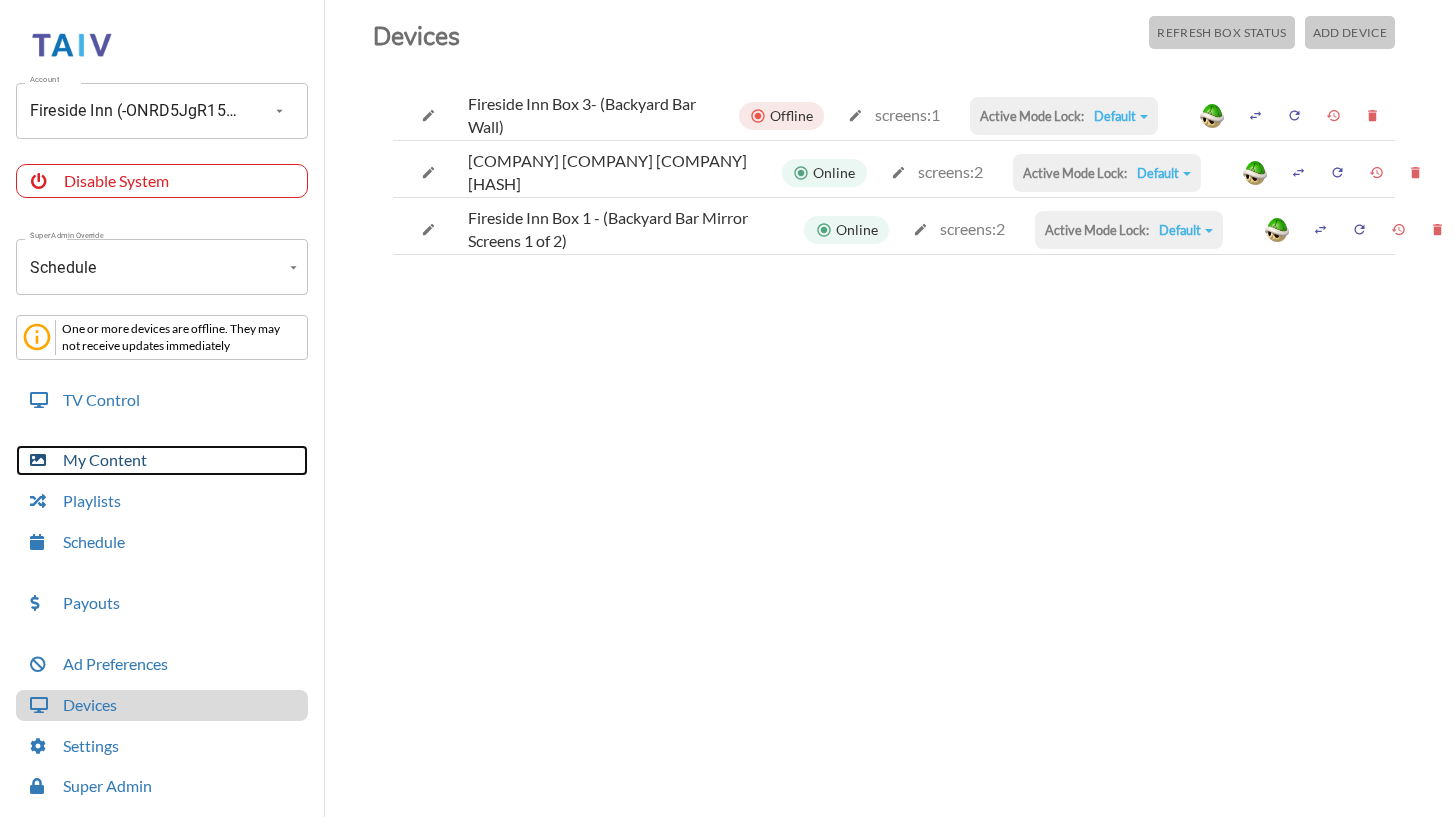 click on "My Content" at bounding box center [162, 460] 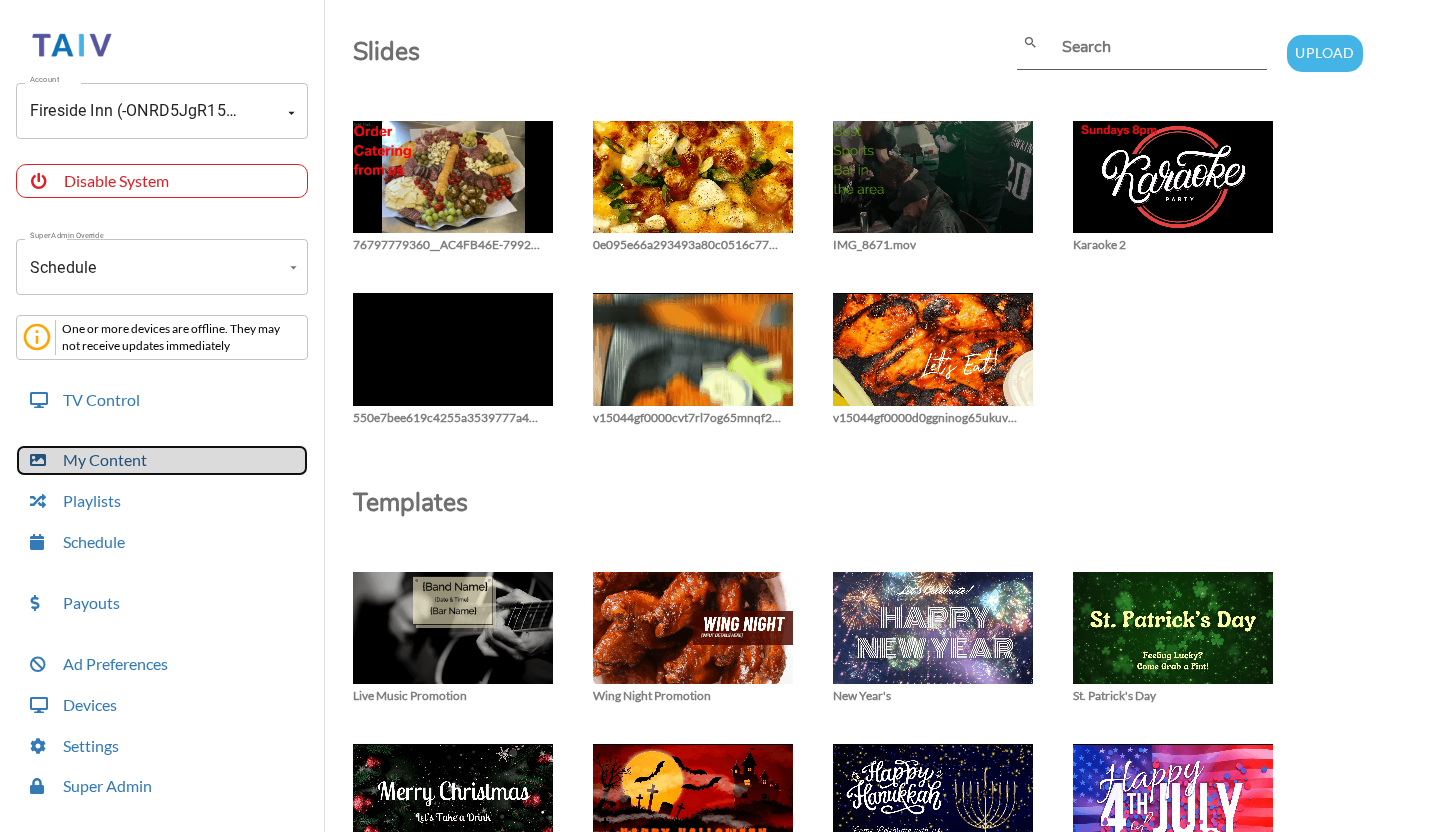 scroll, scrollTop: 139, scrollLeft: 0, axis: vertical 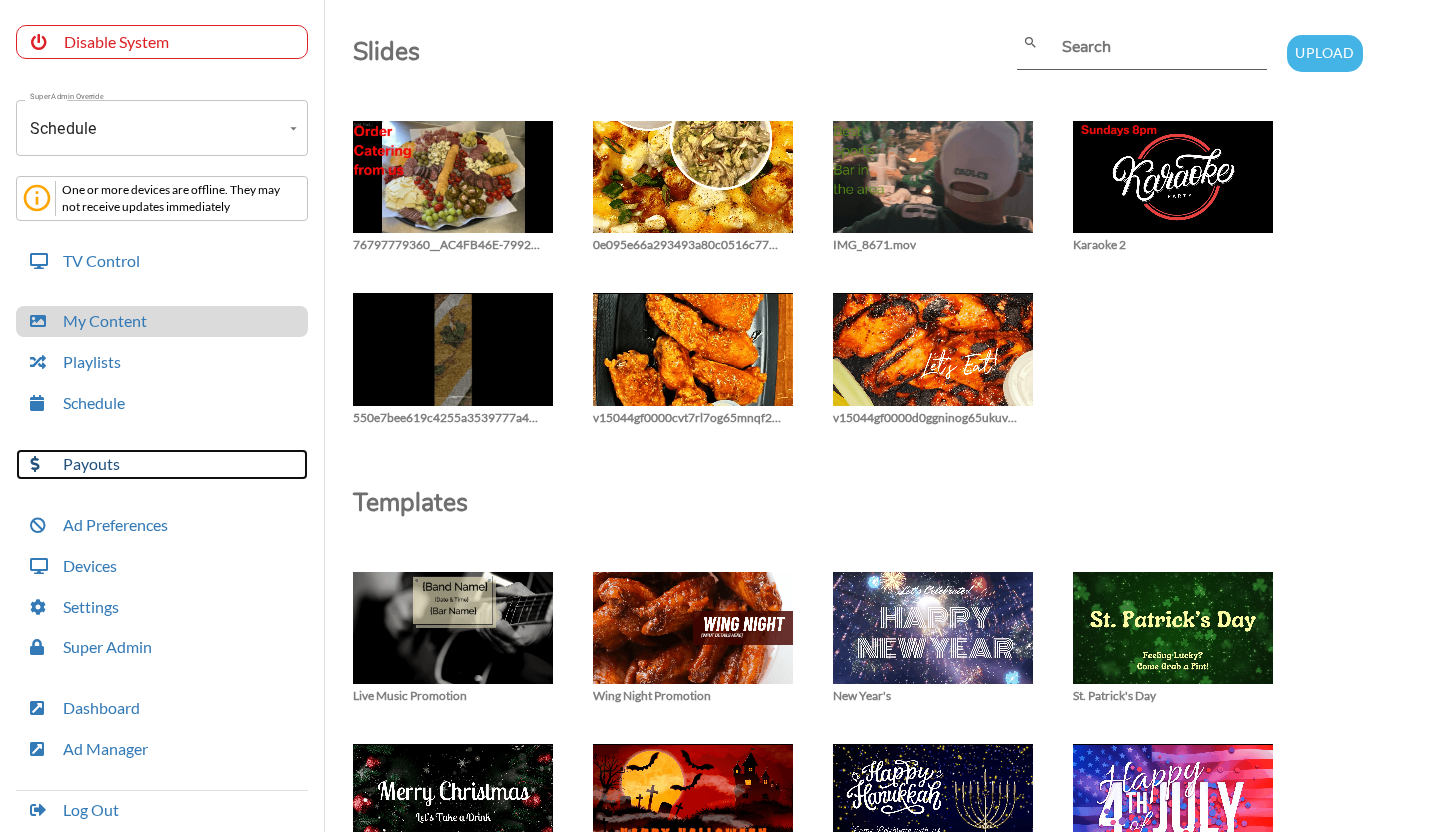 click on "Payouts" at bounding box center (162, 464) 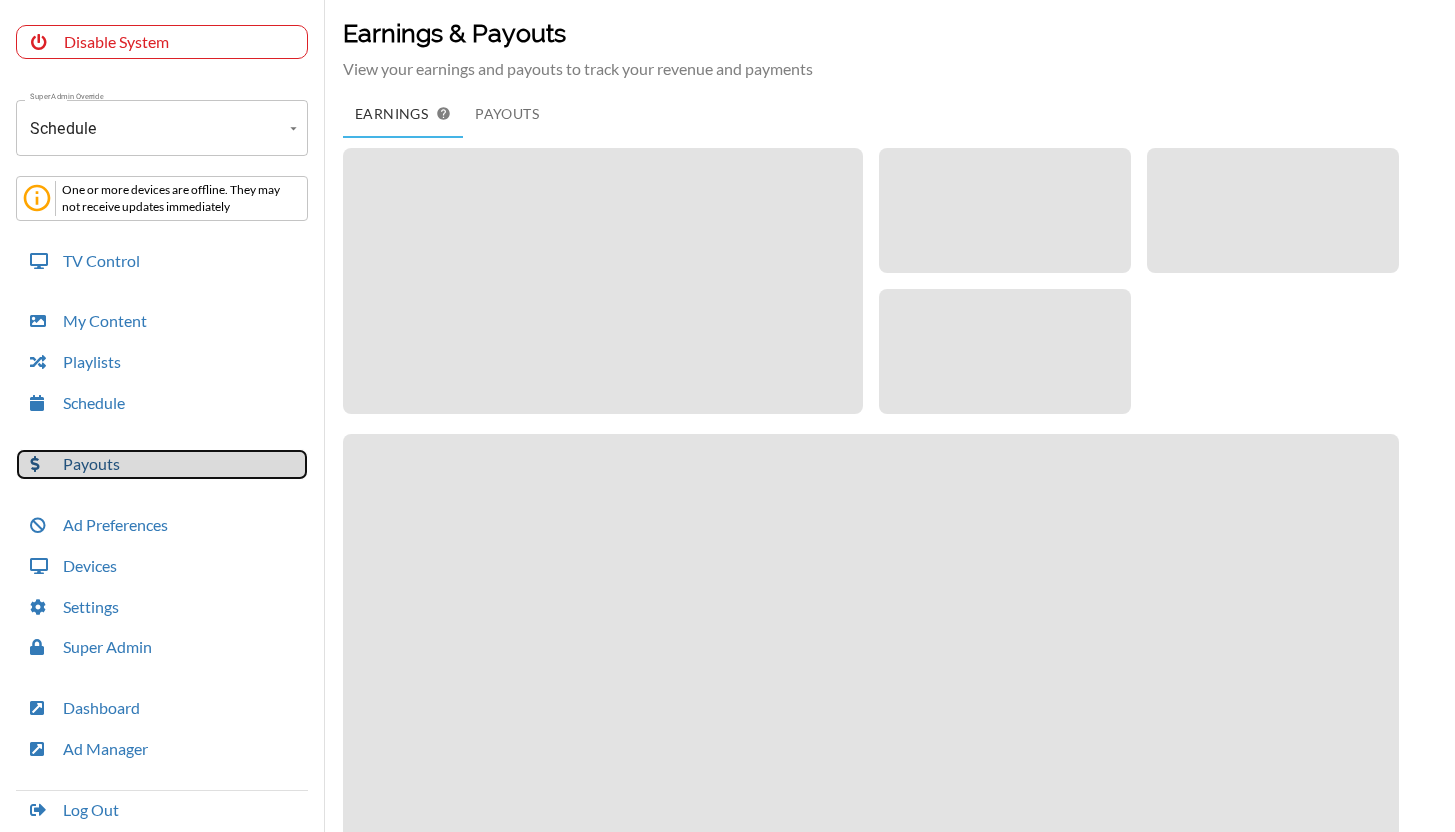 scroll, scrollTop: 135, scrollLeft: 0, axis: vertical 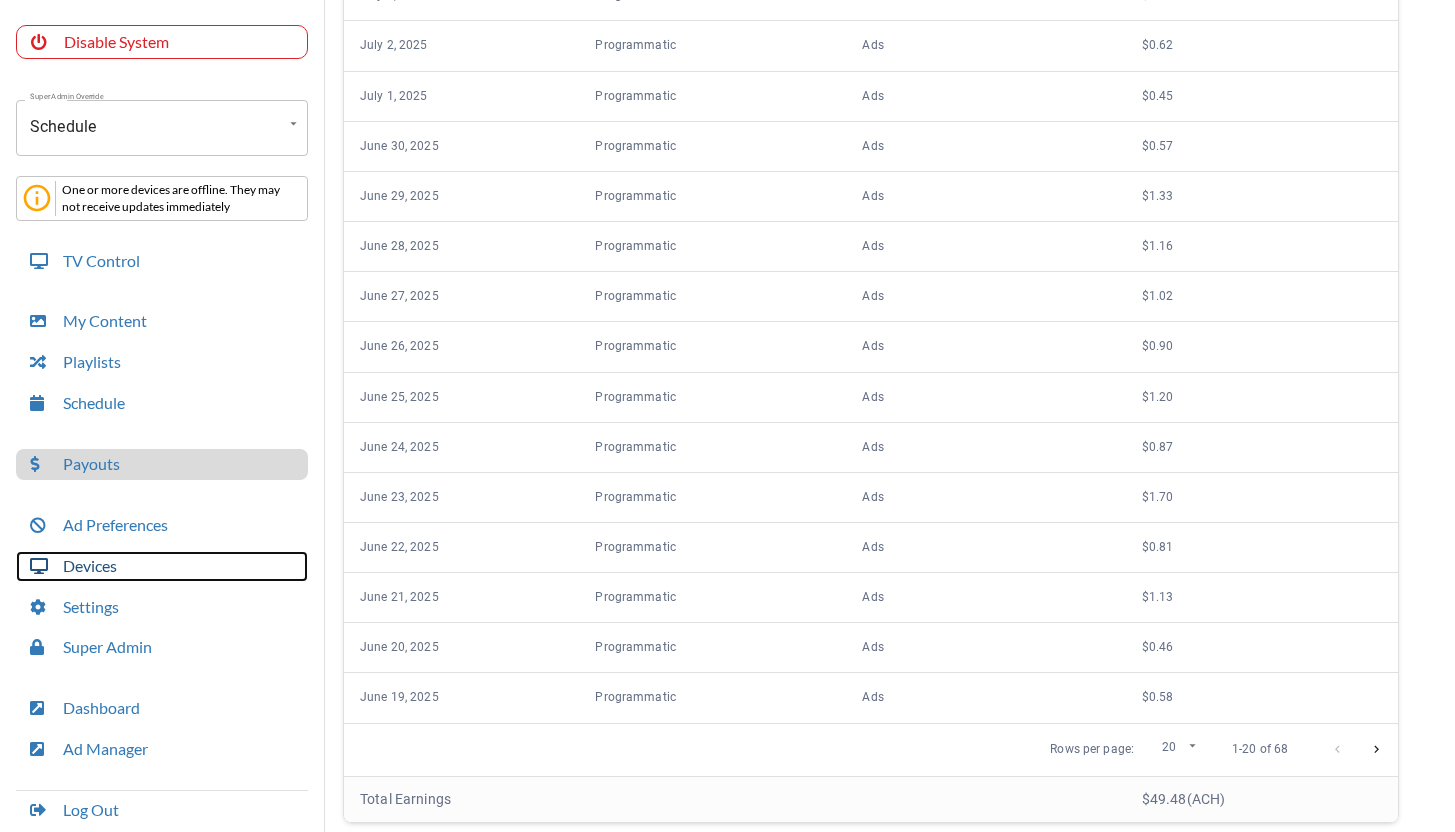 click on "Devices" at bounding box center [162, 566] 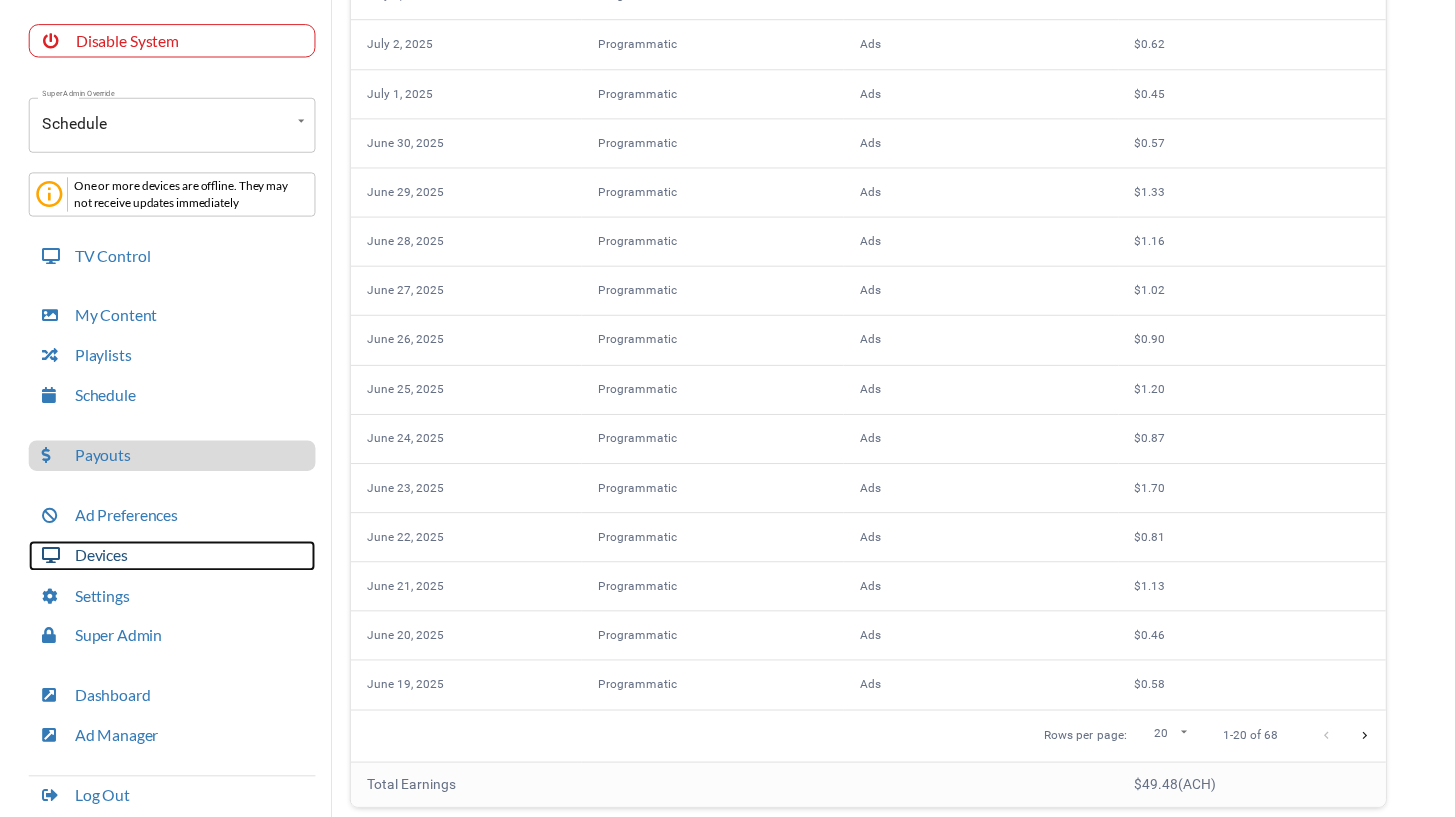 scroll, scrollTop: 50, scrollLeft: 0, axis: vertical 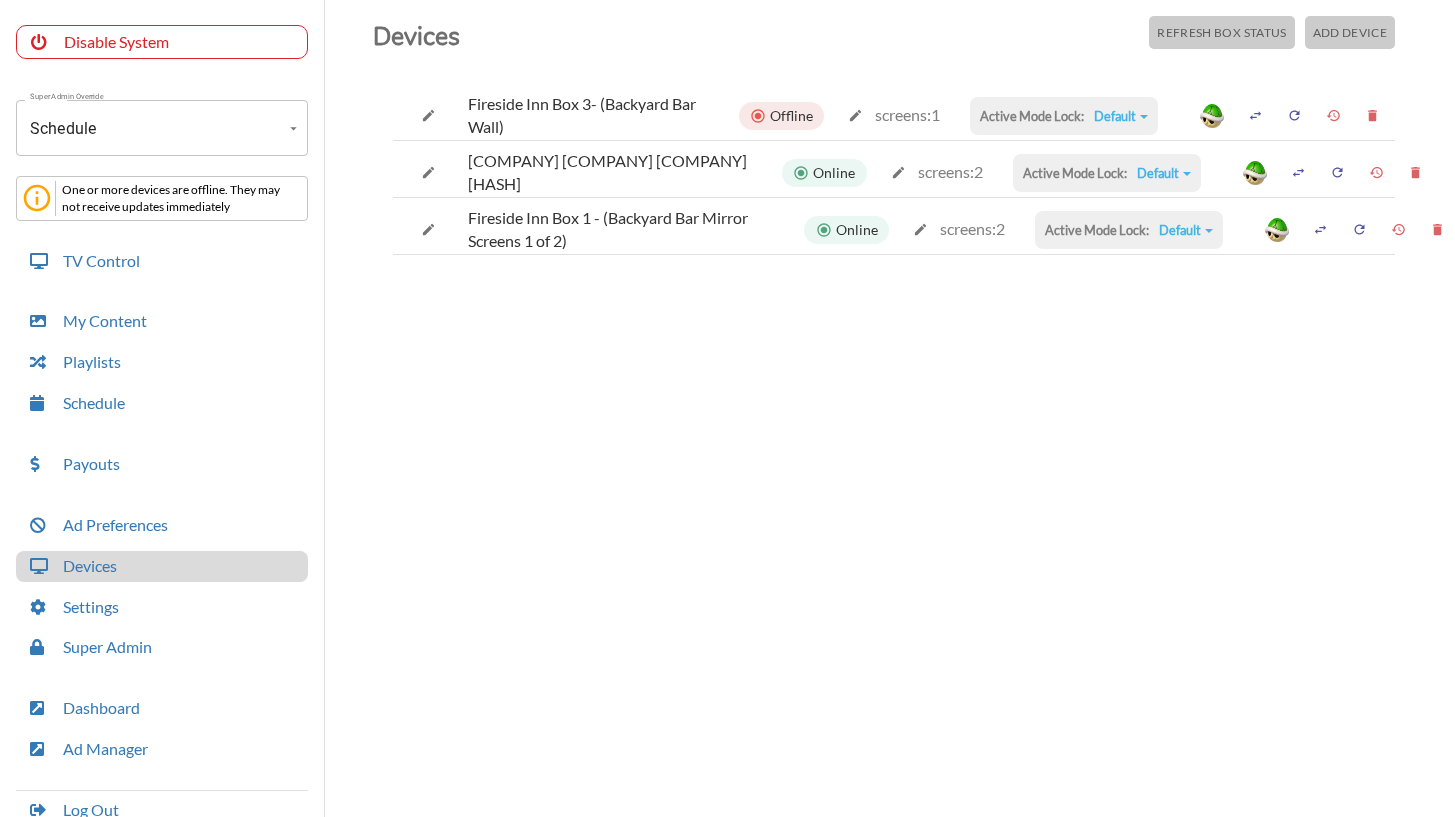 click on "Ad Preferences Devices Settings Super Admin" at bounding box center (162, 586) 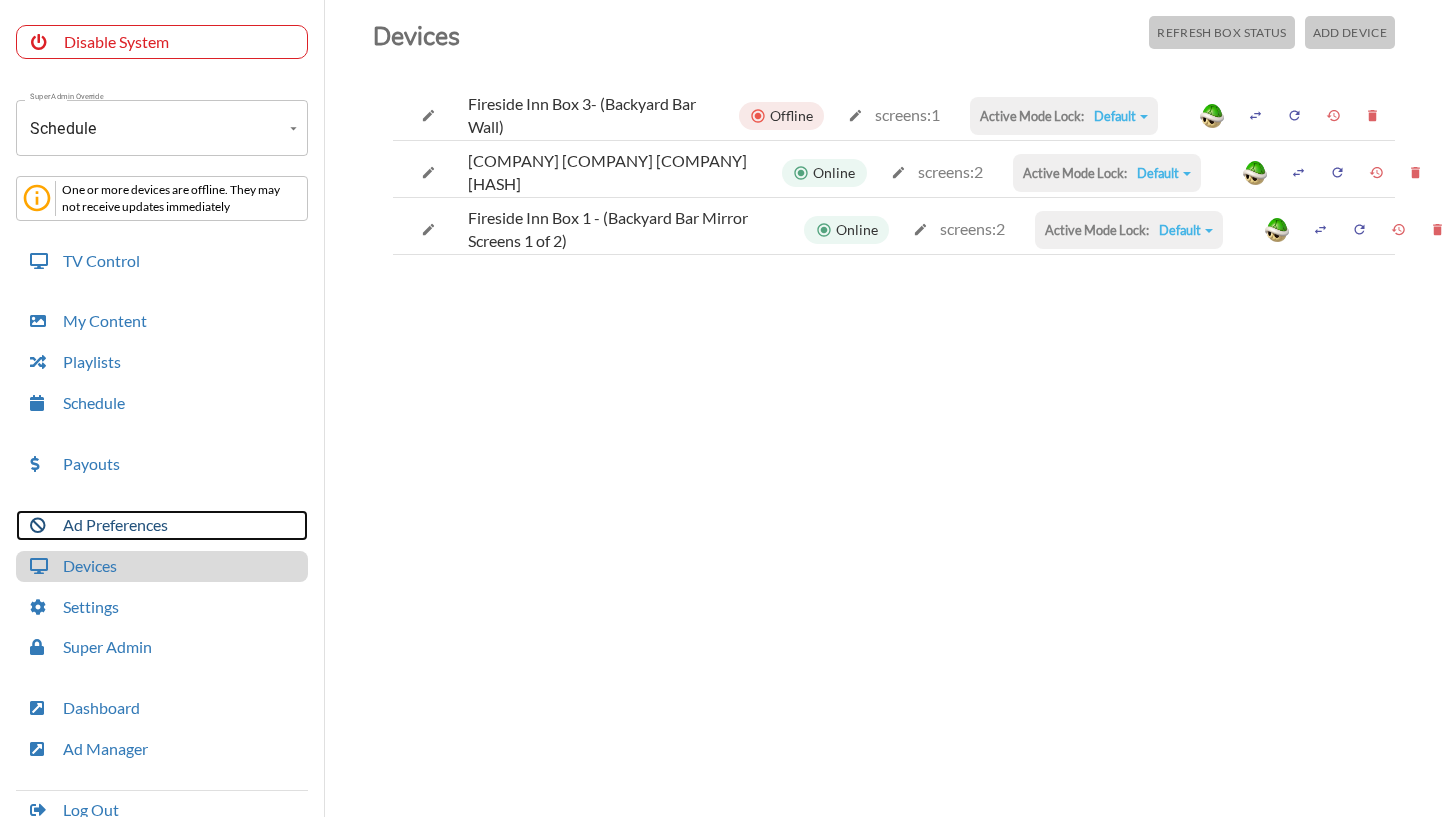 click on "Ad Preferences" at bounding box center (162, 525) 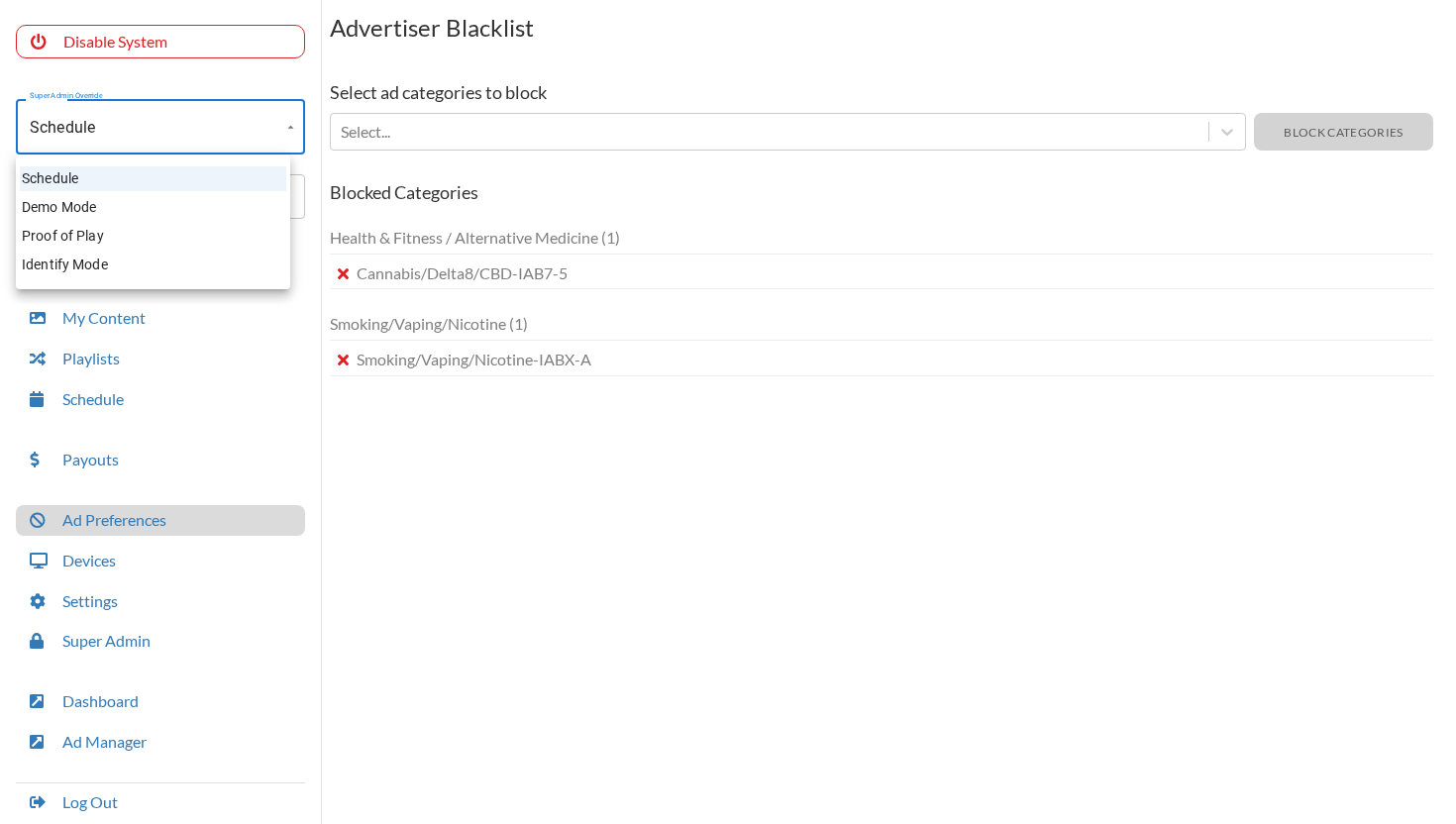 click on "Account Fireside Inn (-ONRD5JgR15jzQIM5ceW) Account Disable System Super Admin Override Schedule Schedule Mode Mode One or more devices are offline. They may not receive updates immediately TV Control My Content Playlists Schedule Payouts Ad Preferences Devices Settings Super Admin Dashboard Ad Manager Log Out Advertiser Blacklist Select ad categories to block  Select... Block Categories Blocked Categories Health & Fitness / Alternative Medicine (1) Cannabis/Delta8/CBD  -  IAB7-5 Smoking/Vaping/Nicotine (1) Smoking/Vaping/Nicotine  -  IABX-A $0.50 Schedule Demo Mode Proof of Play Identify Mode" at bounding box center [728, 367] 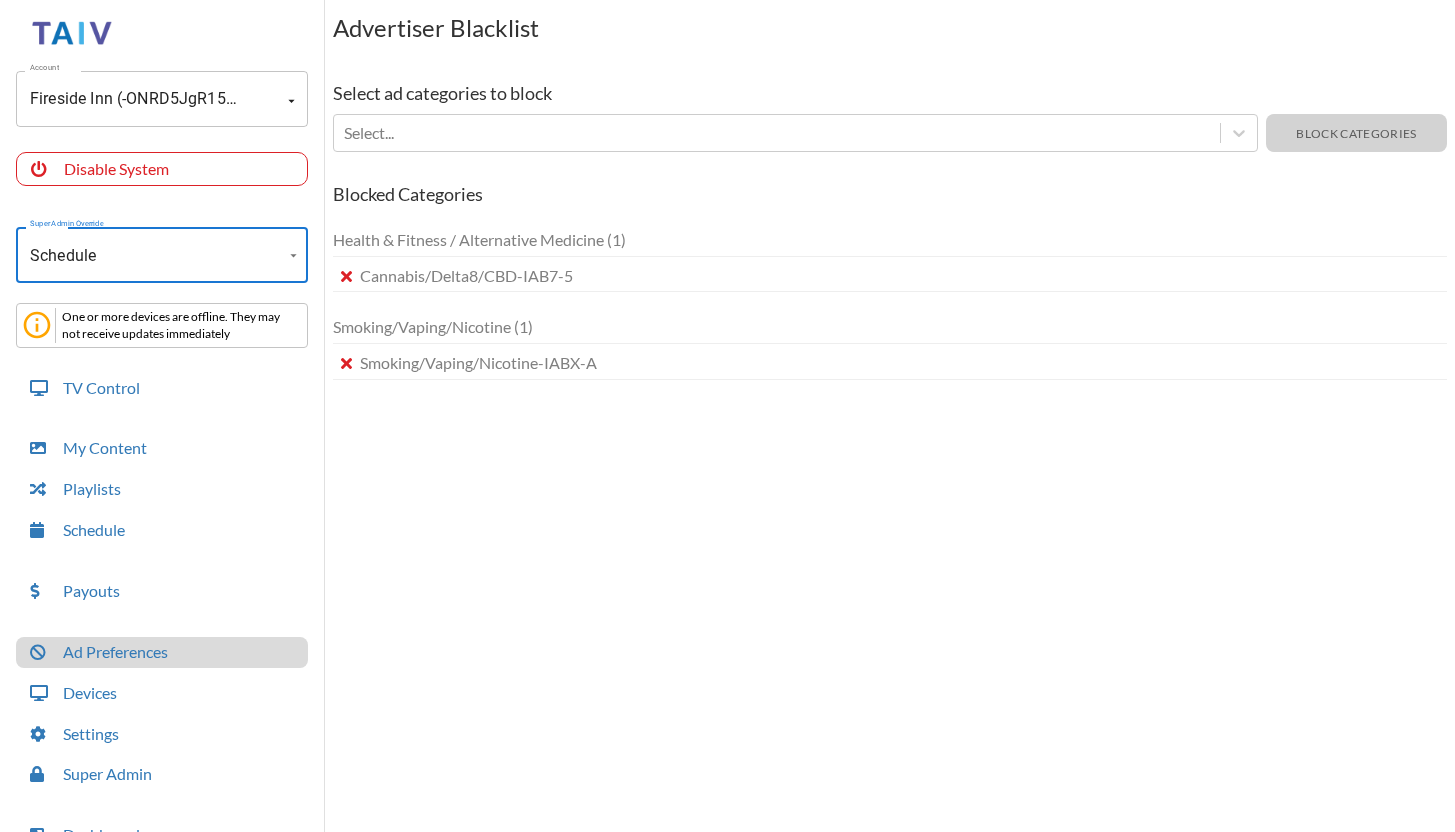 scroll, scrollTop: 0, scrollLeft: 0, axis: both 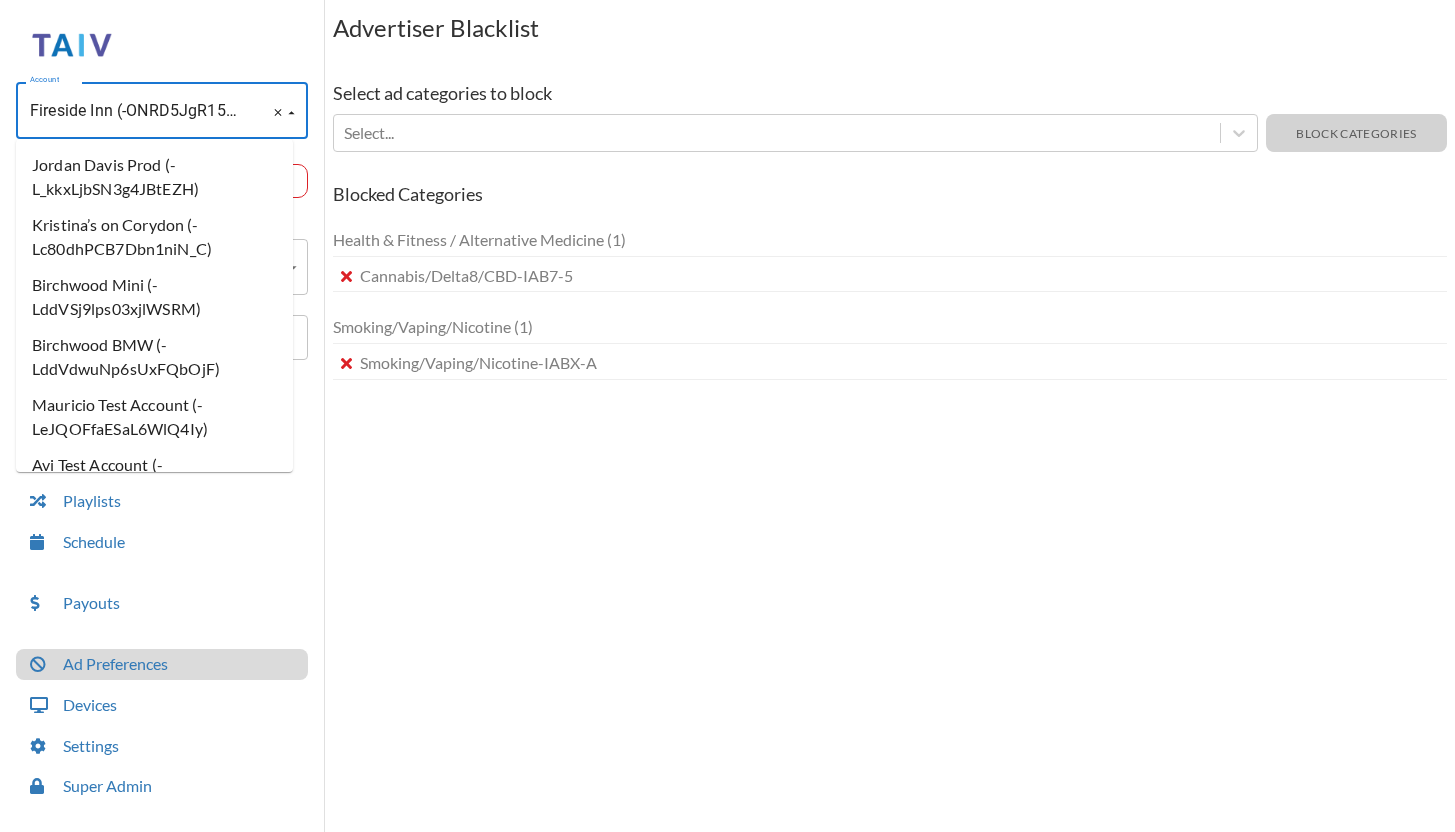 click on "Fireside Inn (-ONRD5JgR15jzQIM5ceW)" at bounding box center [134, 111] 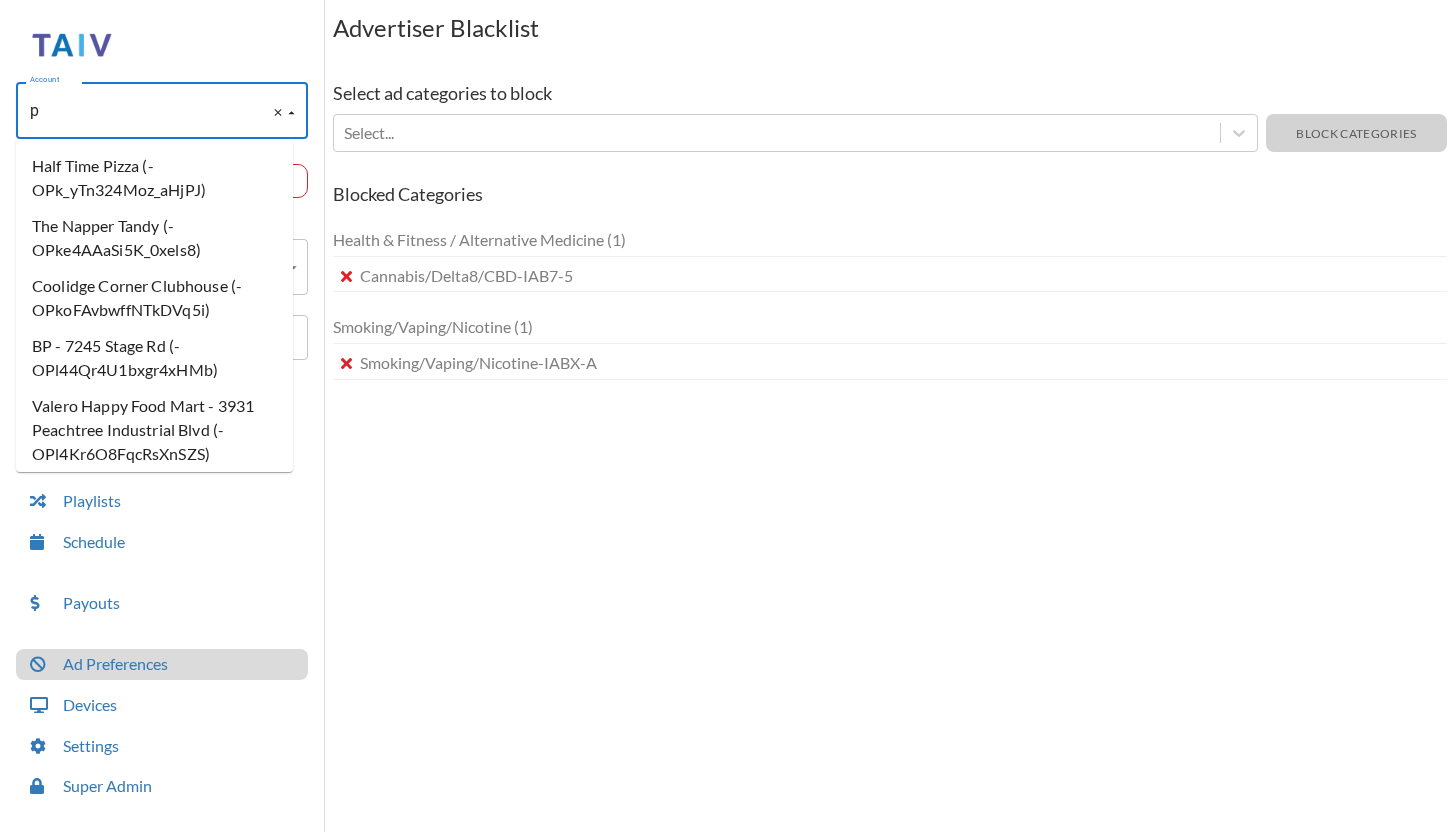 scroll, scrollTop: 0, scrollLeft: 0, axis: both 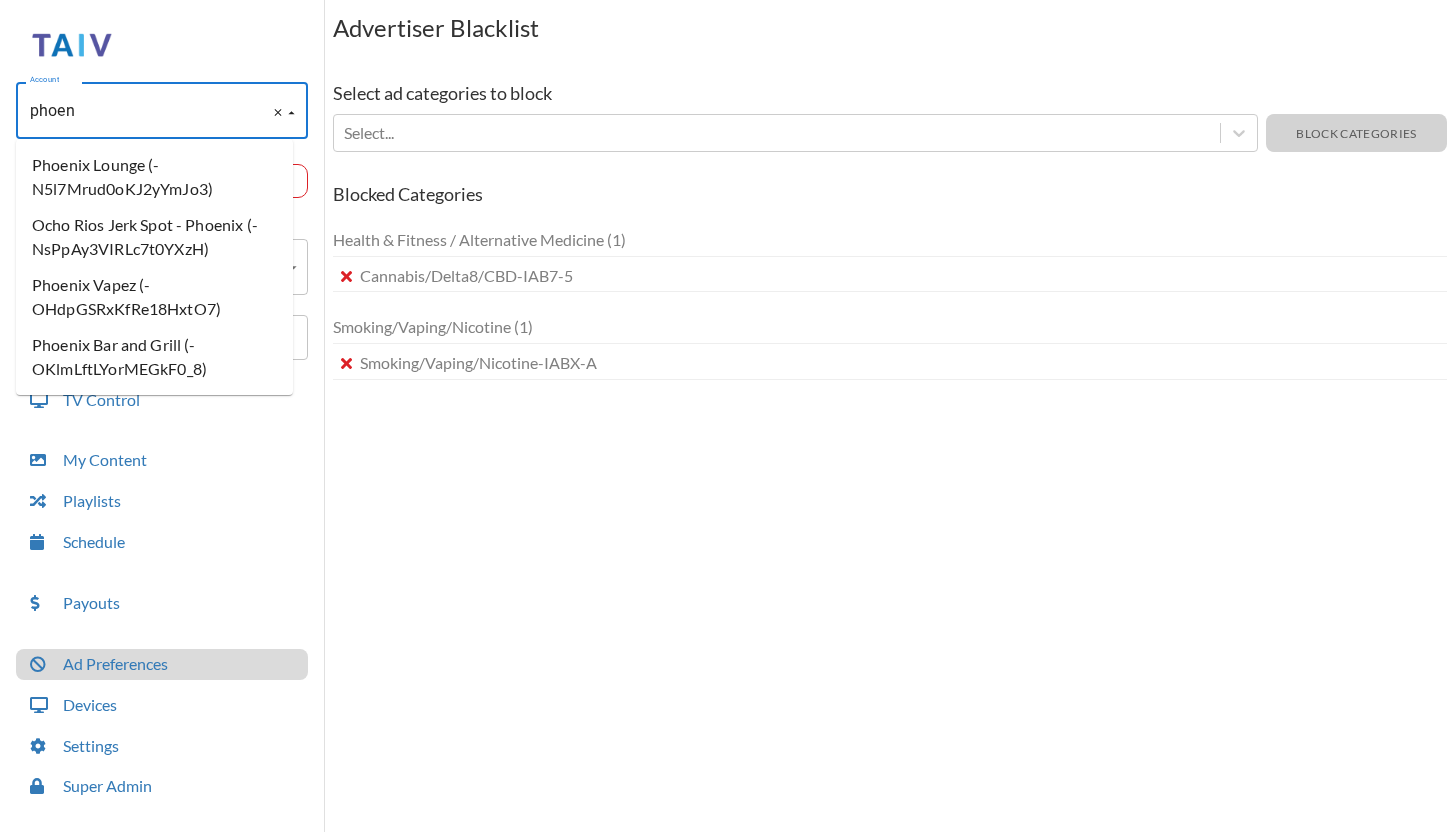 click on "Phoenix Bar and Grill (-OKlmLftLYorMEGkF0_8)" at bounding box center (154, 357) 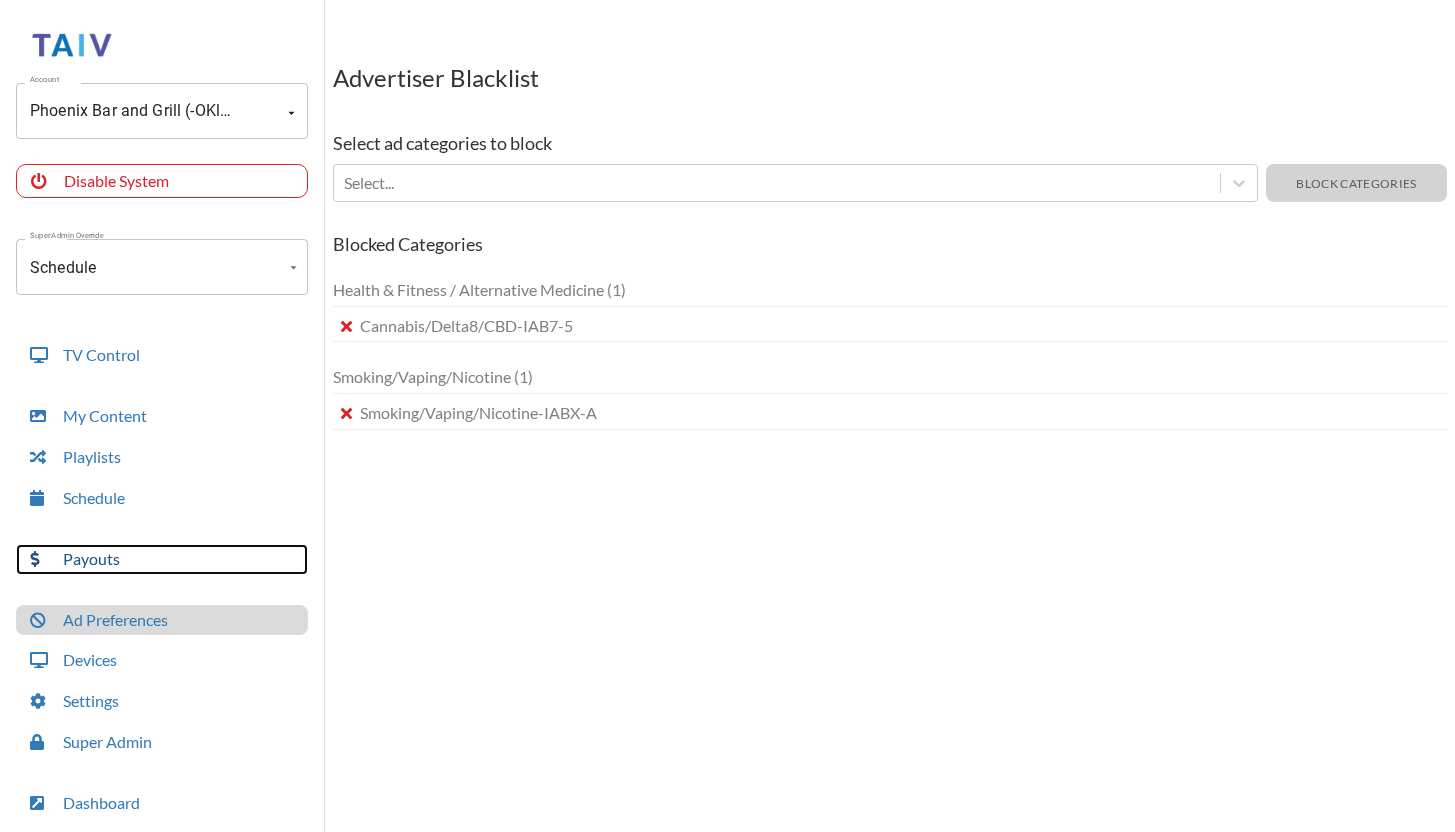 click on "Payouts" at bounding box center [162, 559] 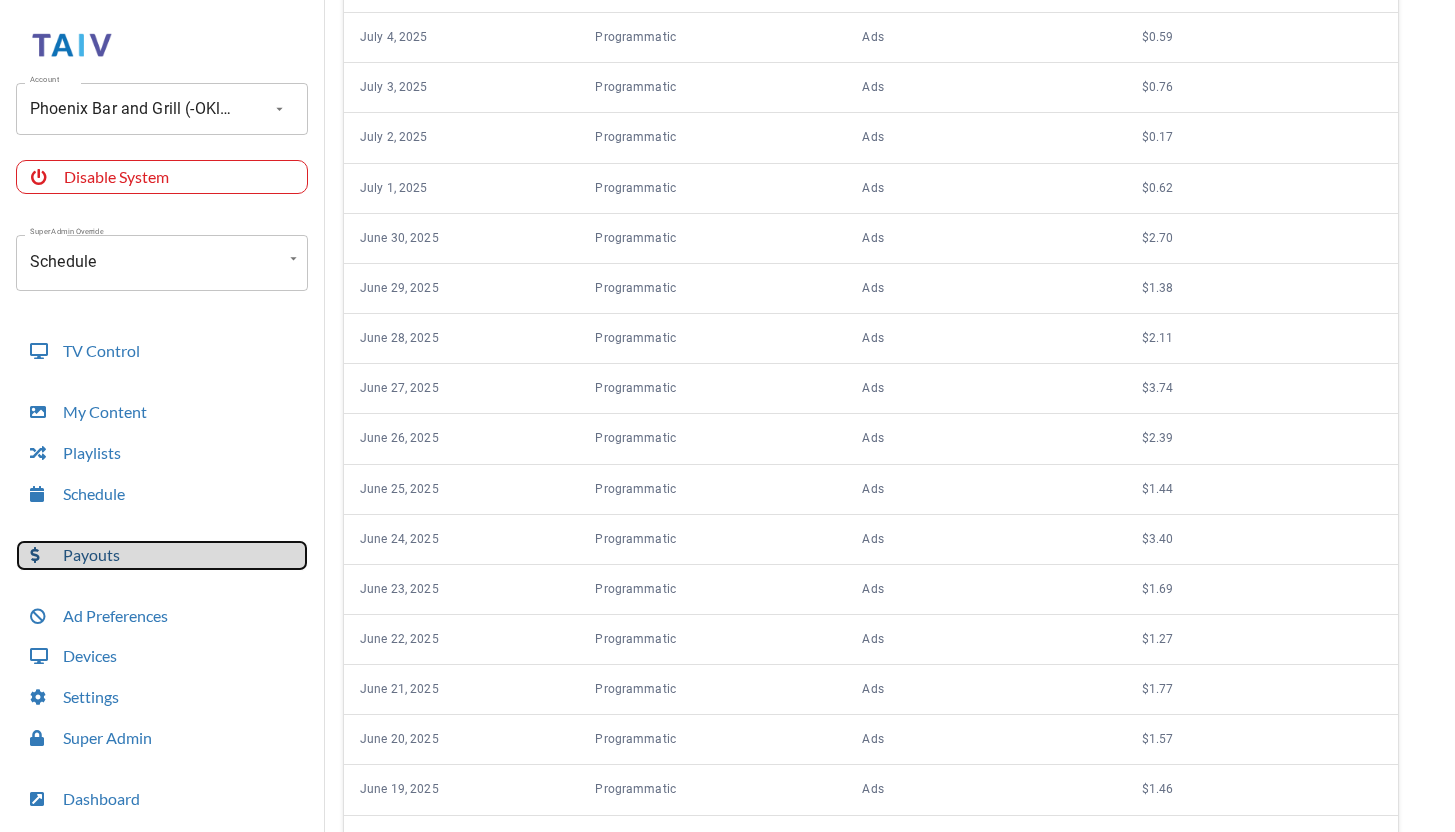 scroll, scrollTop: 856, scrollLeft: 0, axis: vertical 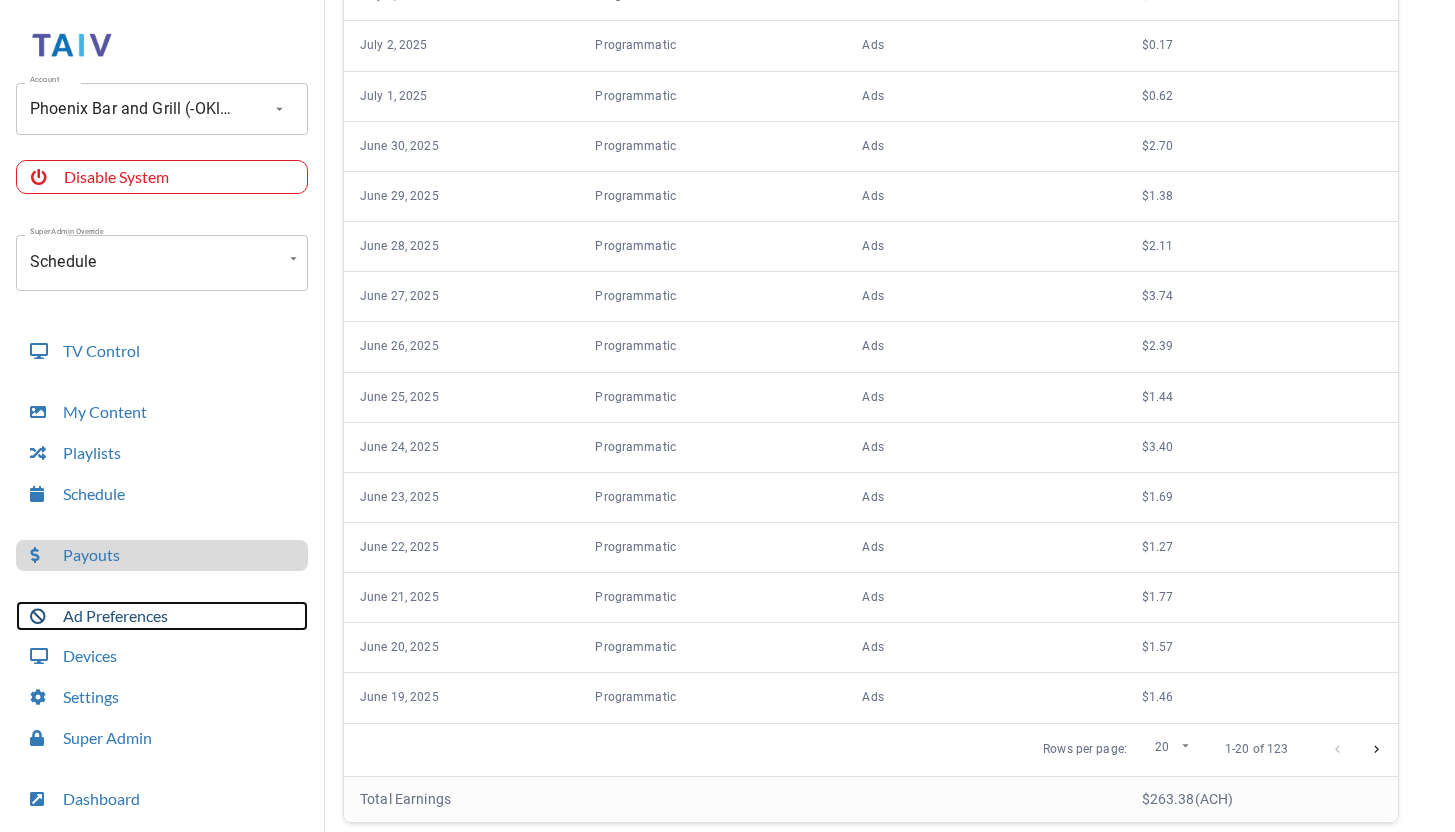 click on "Ad Preferences" at bounding box center [162, 616] 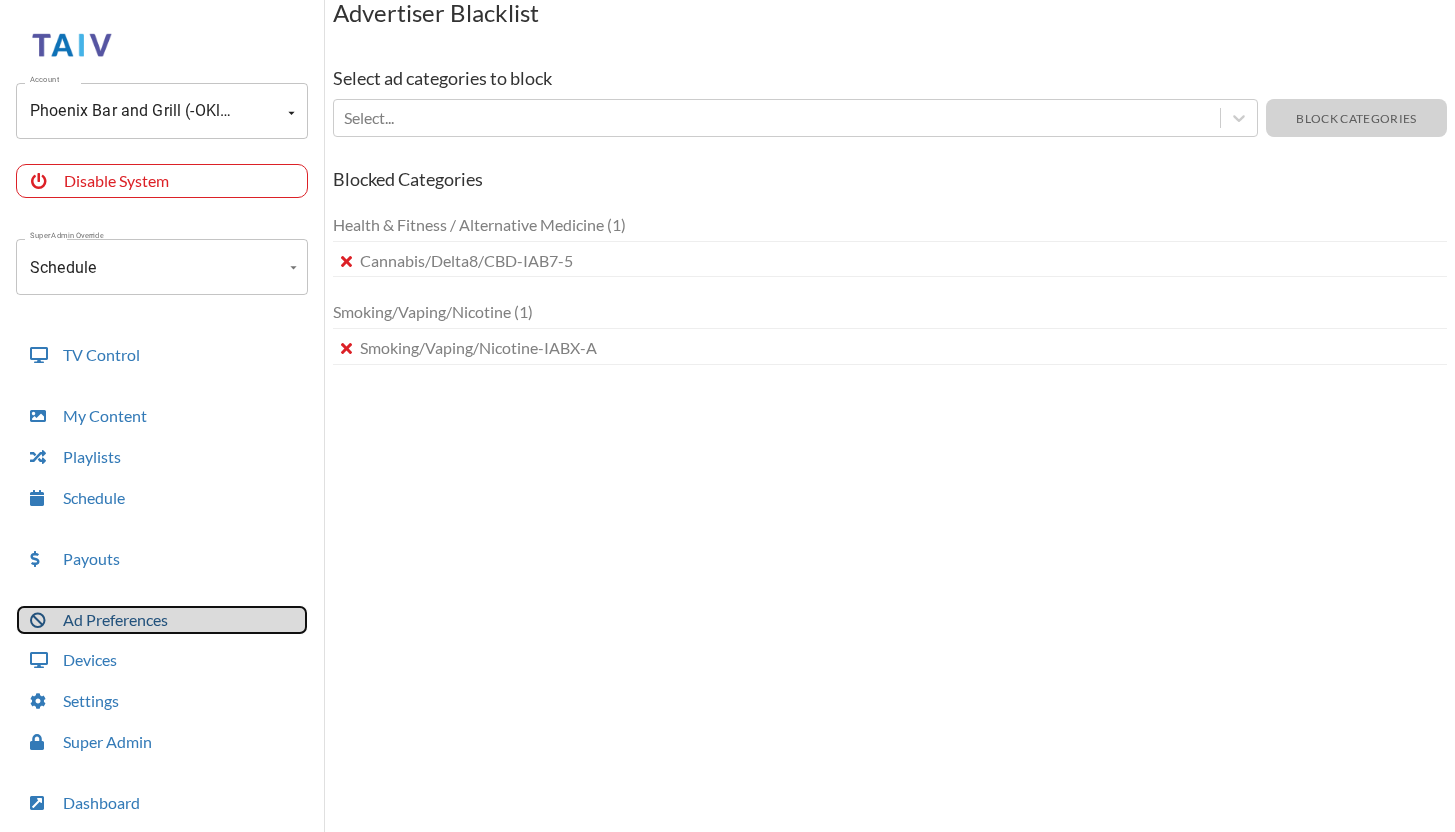scroll, scrollTop: 65, scrollLeft: 0, axis: vertical 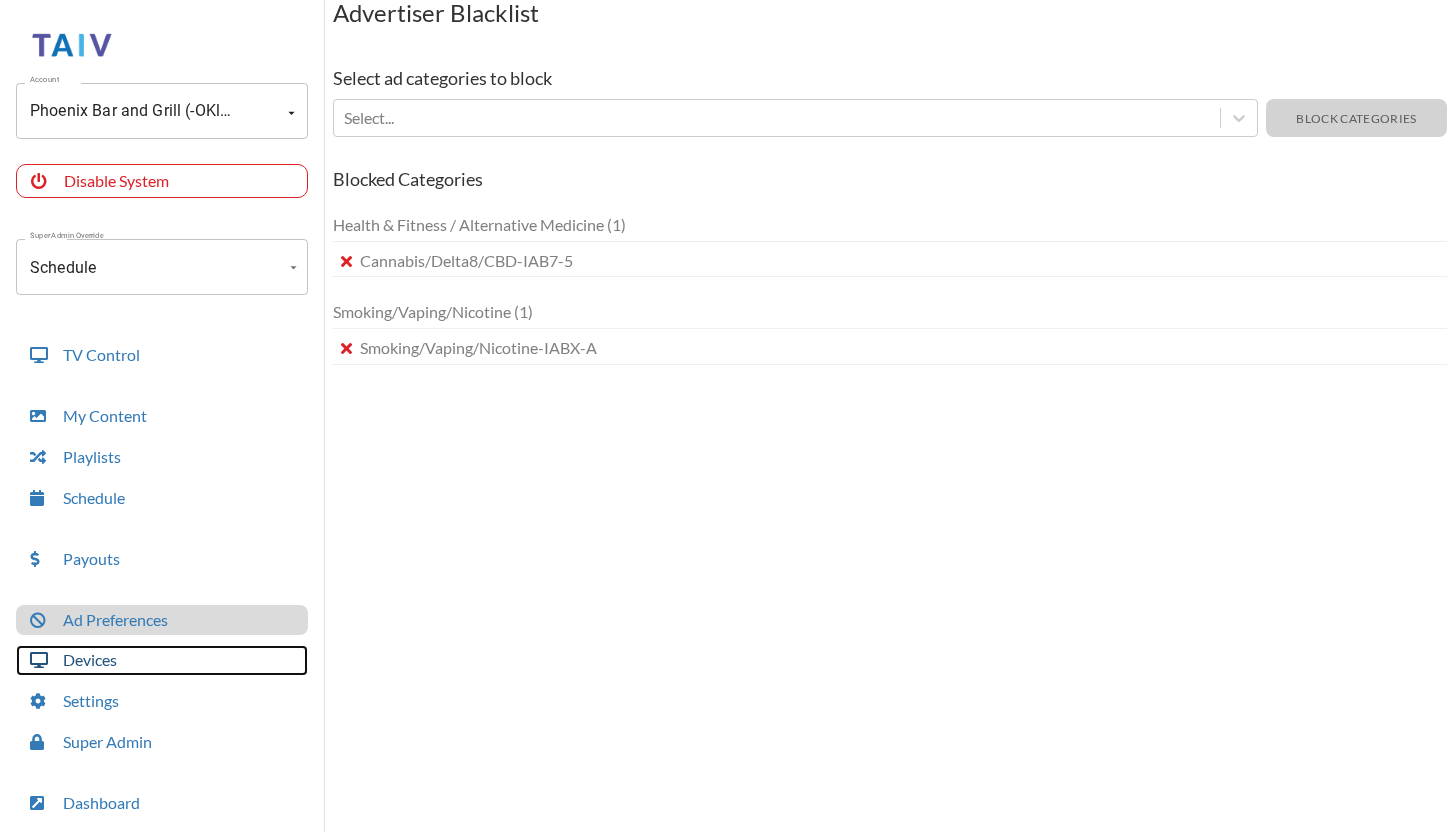 click on "Devices" at bounding box center (162, 660) 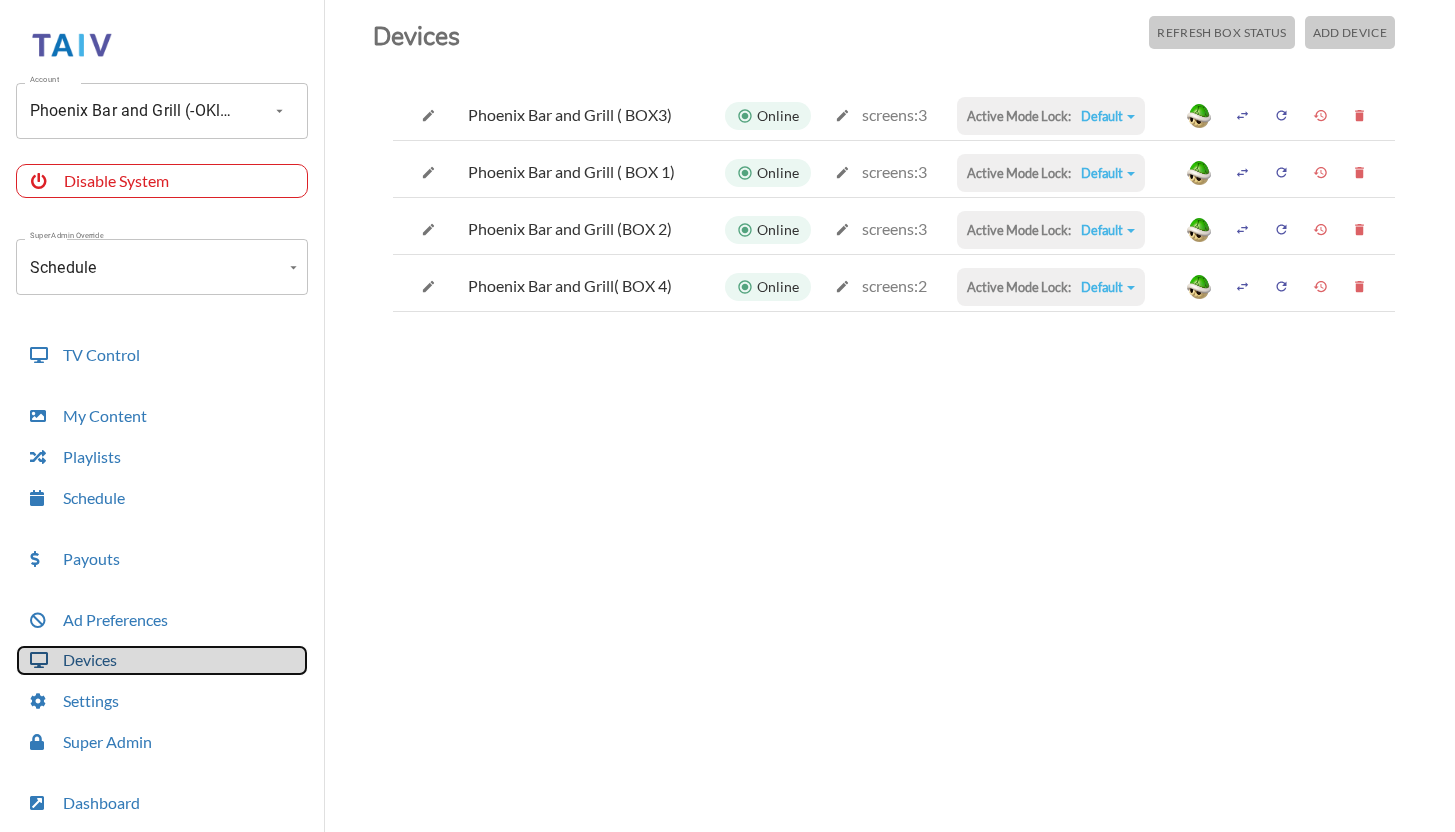 scroll, scrollTop: 46, scrollLeft: 0, axis: vertical 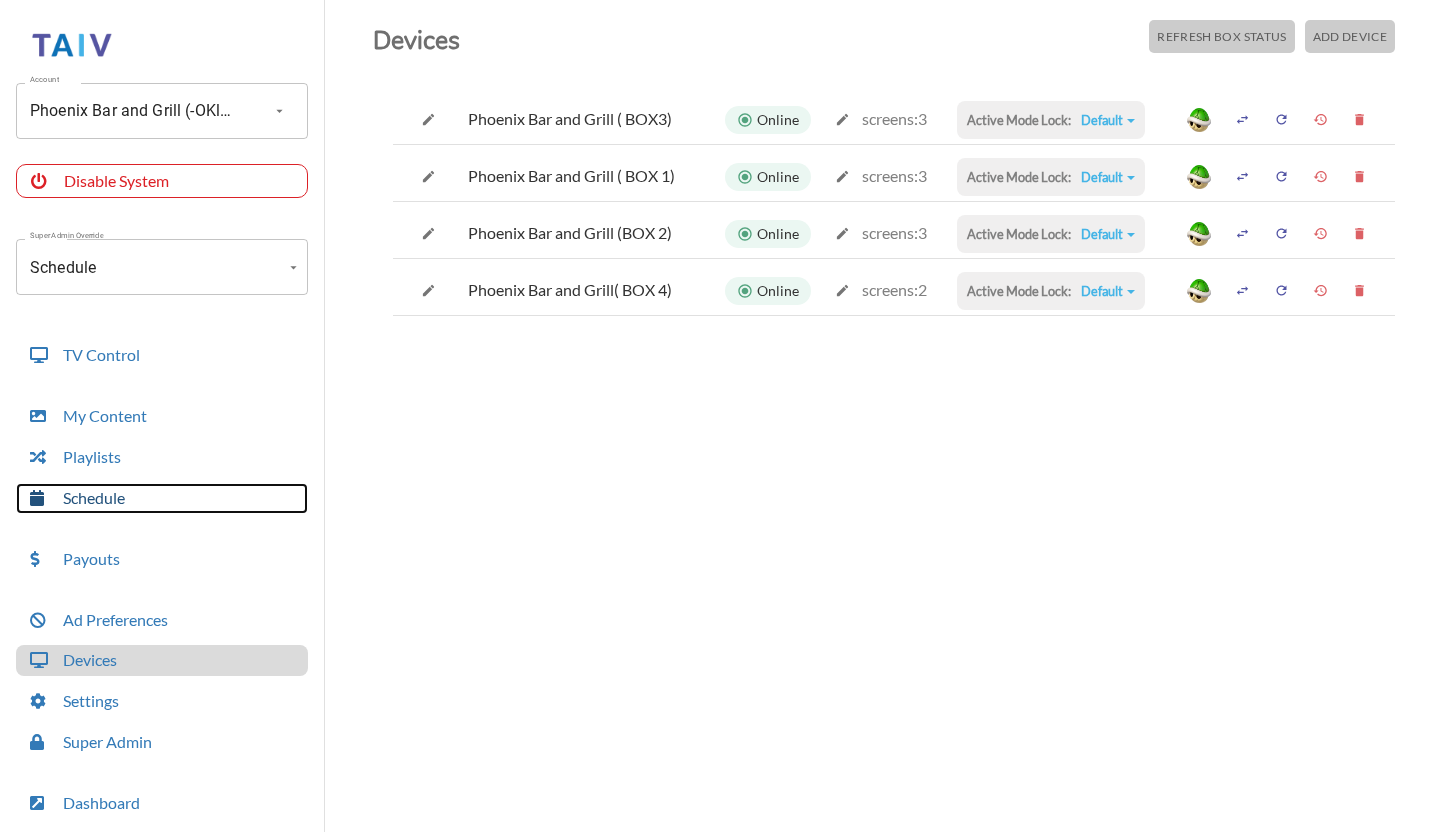 click on "Schedule" at bounding box center [162, 498] 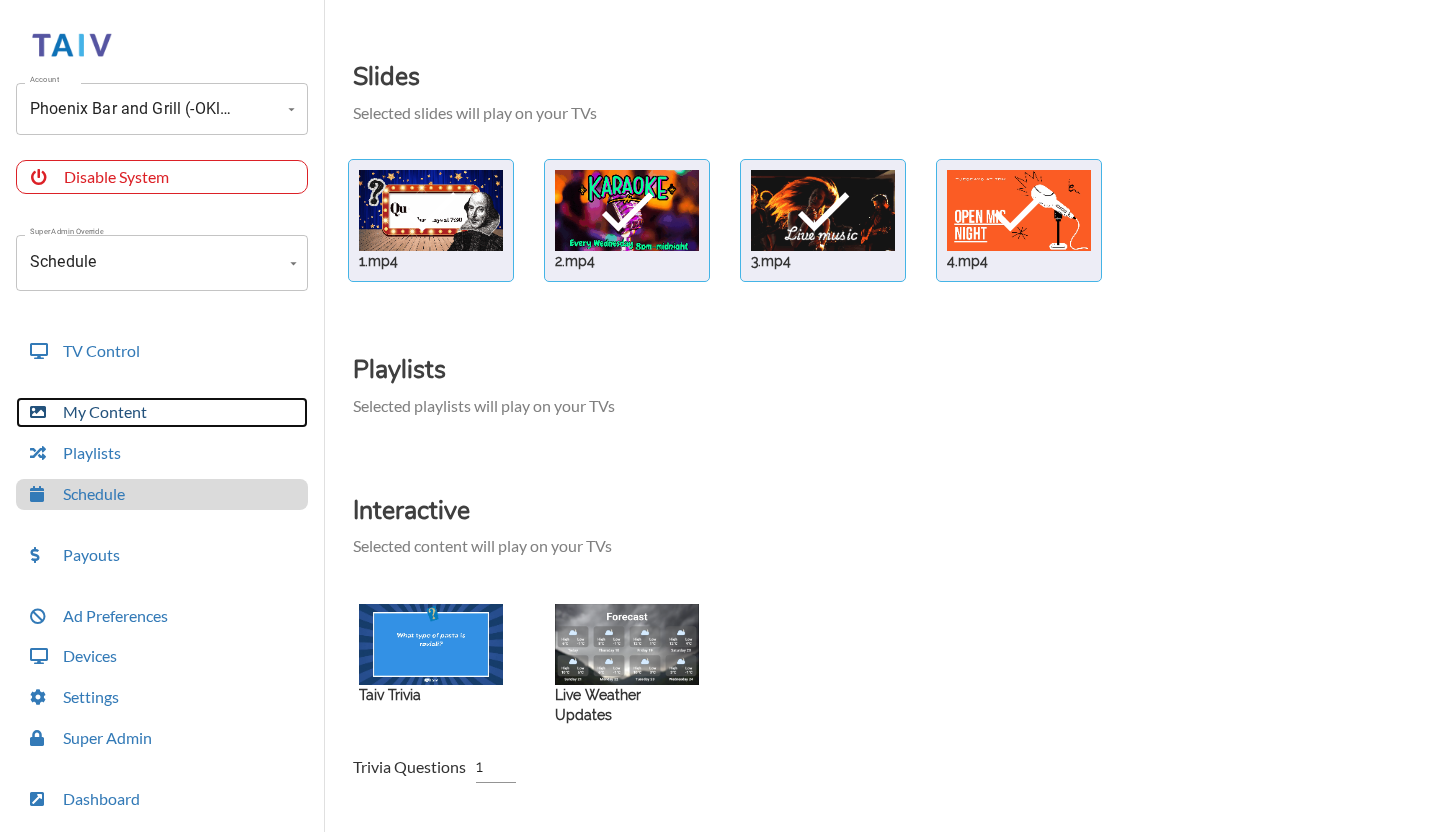 click on "My Content" at bounding box center [162, 412] 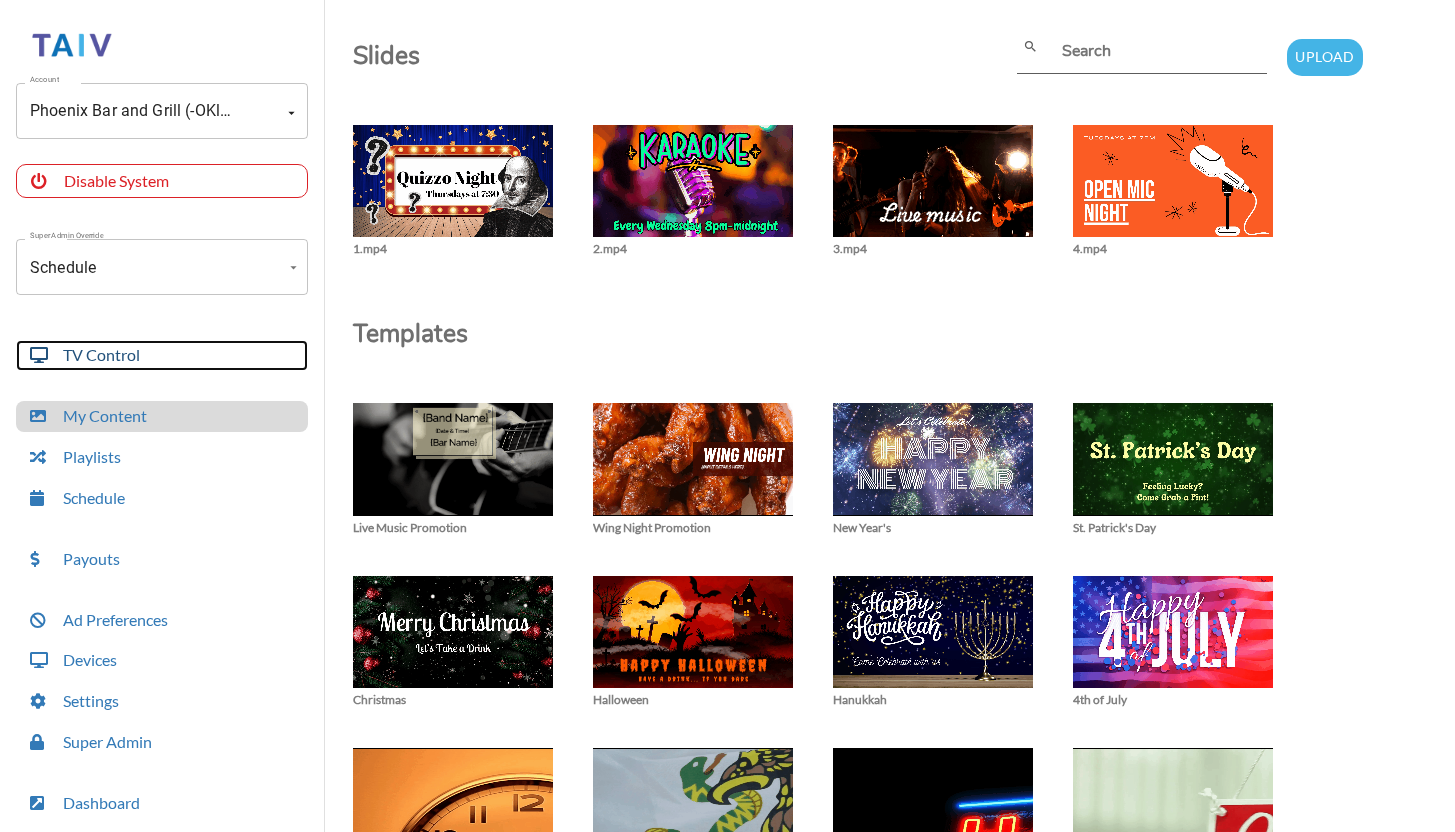 click on "TV Control" at bounding box center [162, 355] 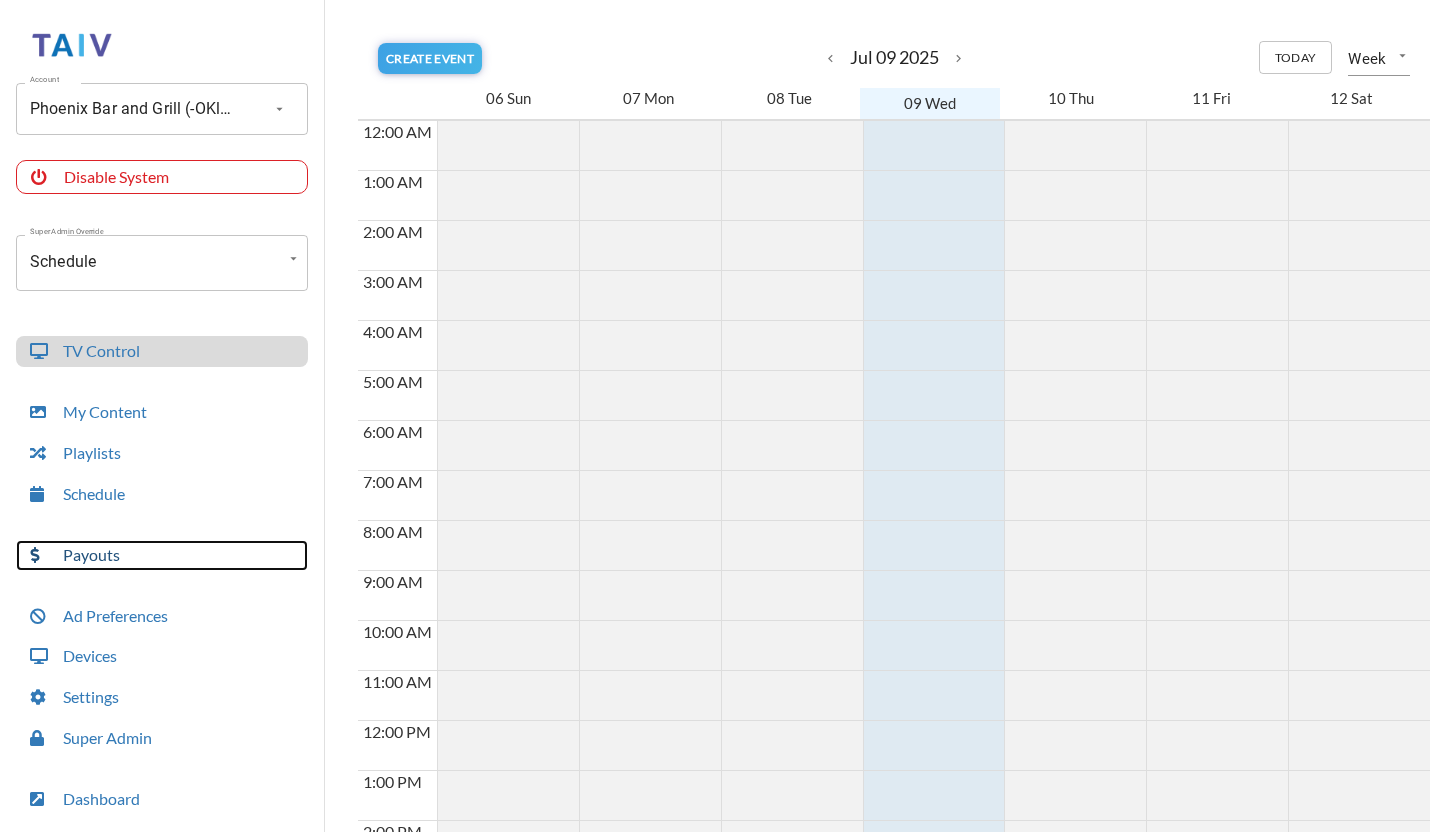 click on "Payouts" at bounding box center (162, 555) 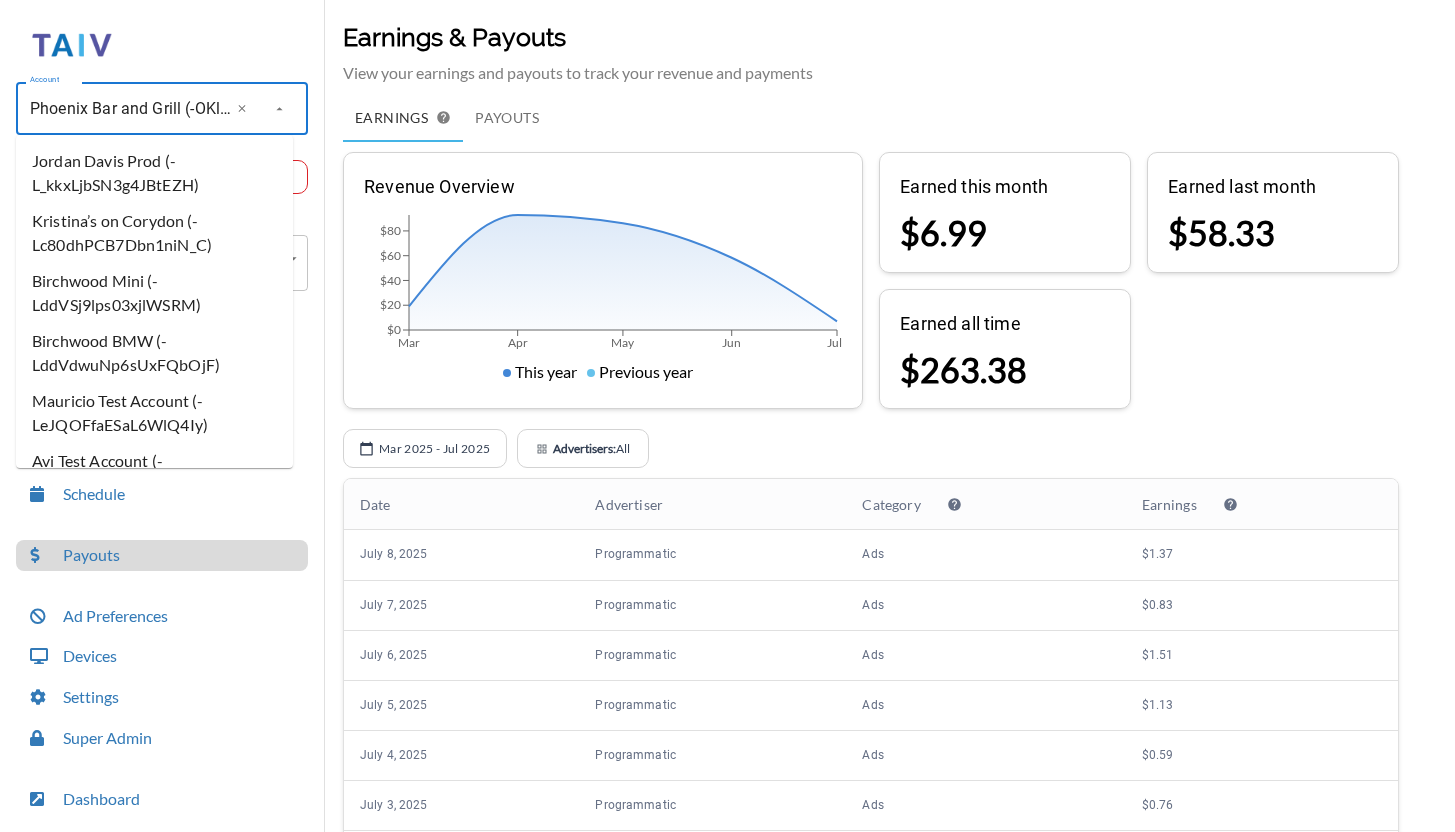 click on "Phoenix Bar and Grill (-OKlmLftLYorMEGkF0_8)" at bounding box center [134, 109] 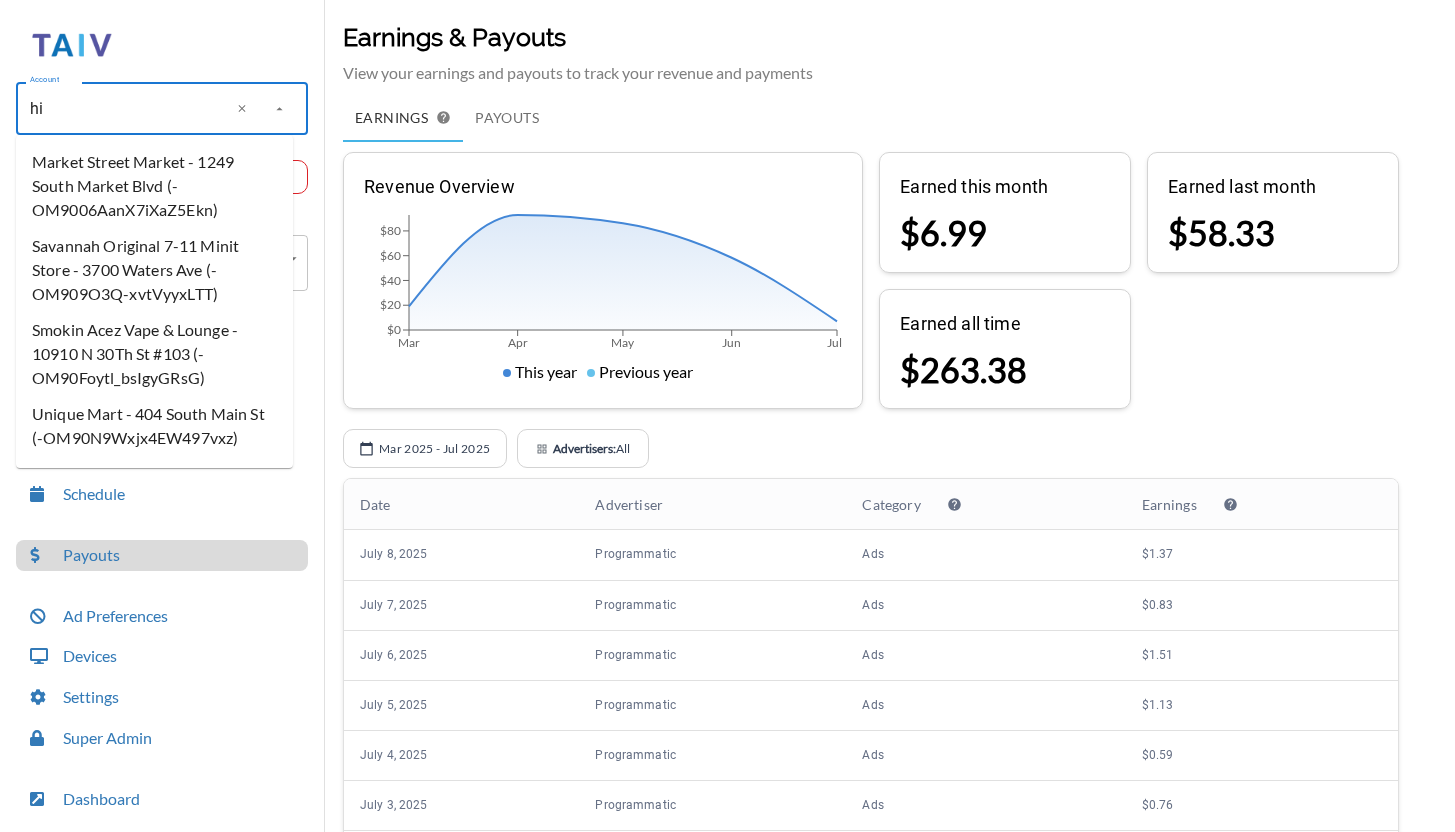 scroll, scrollTop: 0, scrollLeft: 0, axis: both 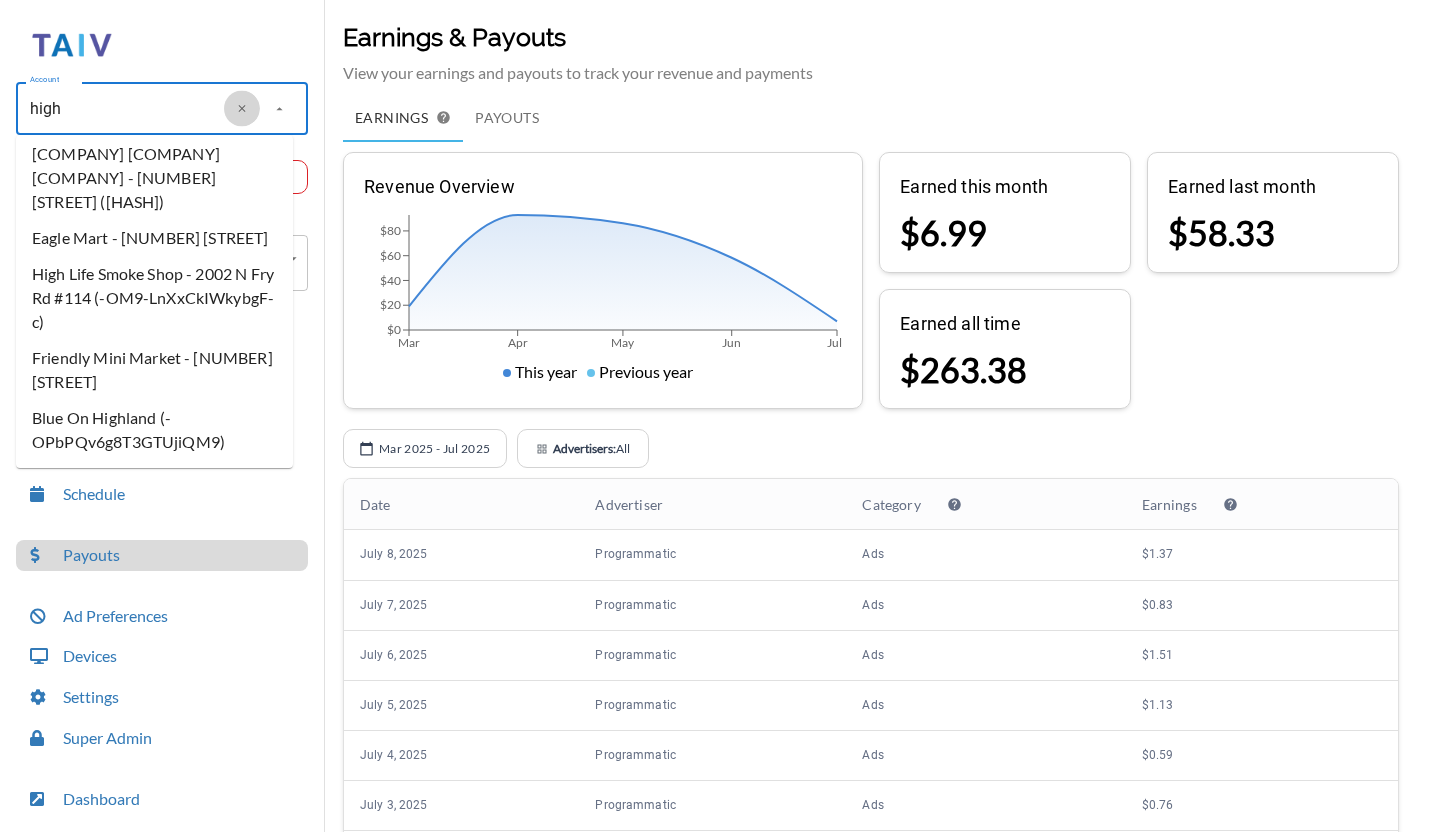click at bounding box center [242, 108] 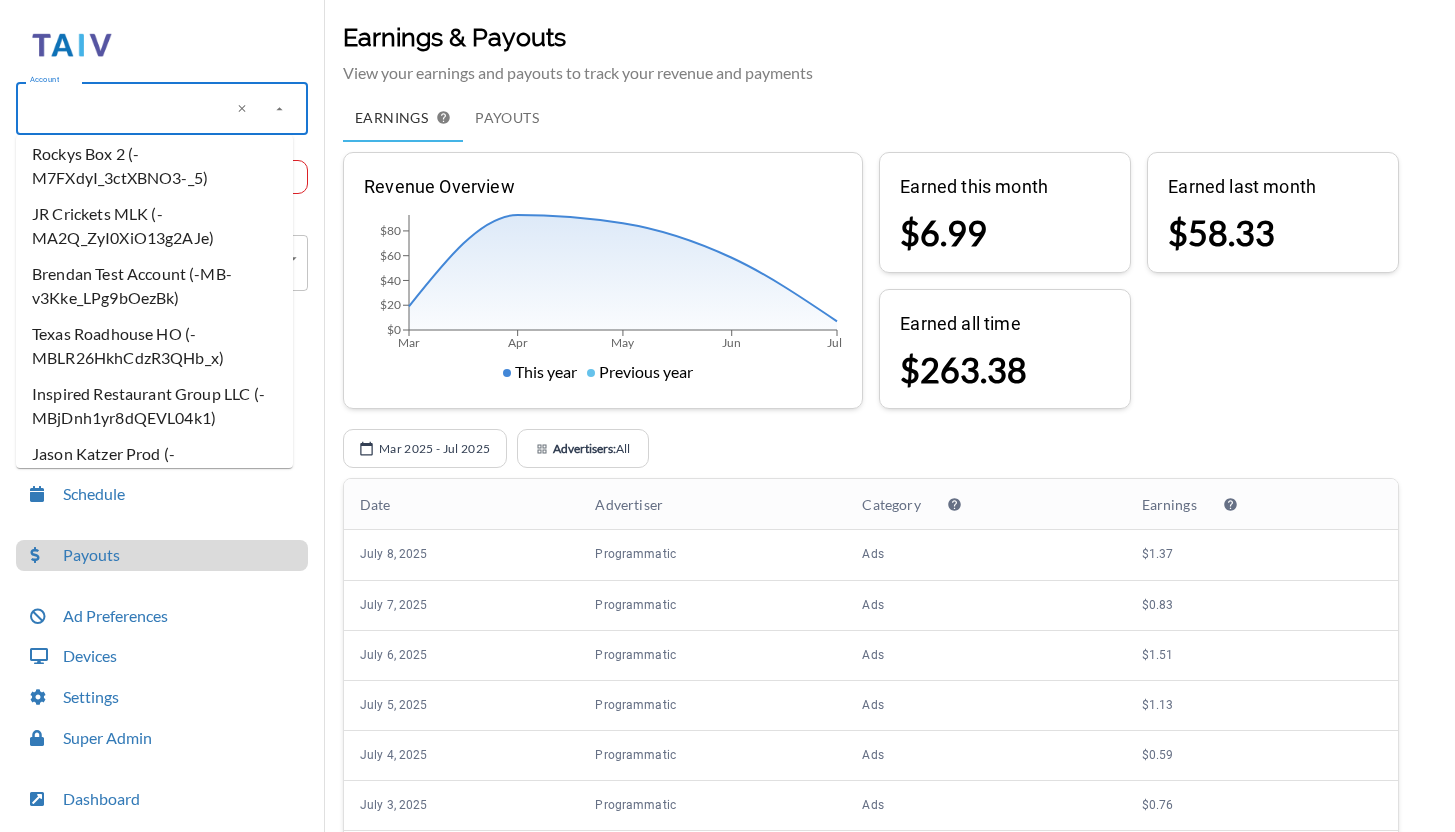 scroll, scrollTop: 169295, scrollLeft: 0, axis: vertical 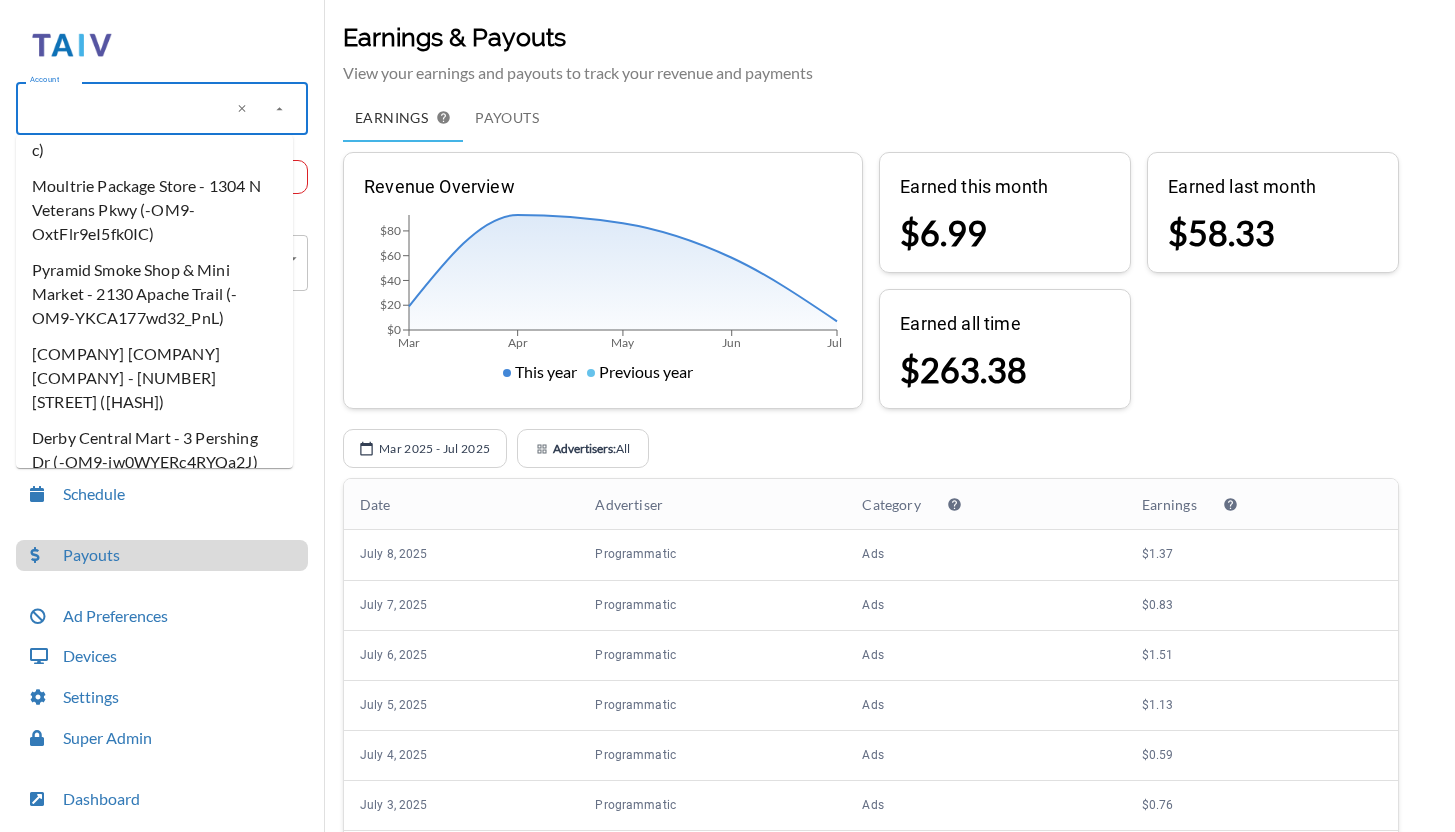 type 